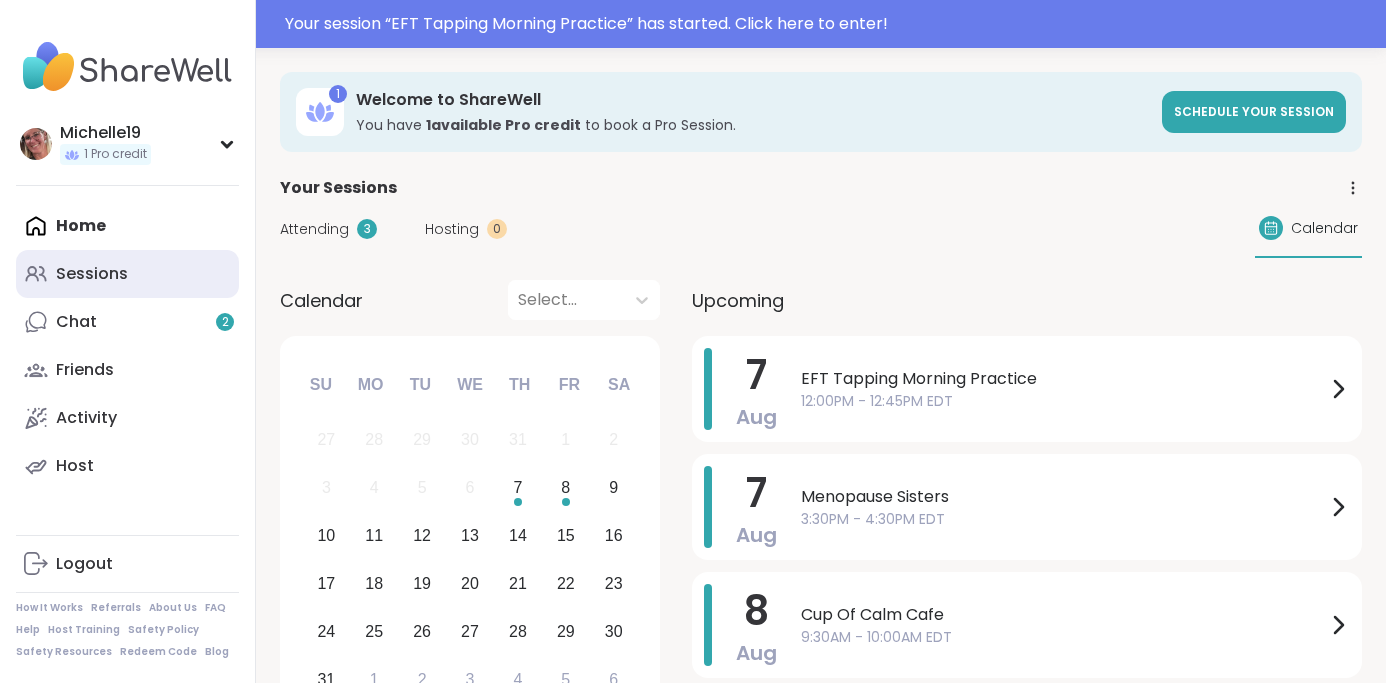 click on "Sessions" at bounding box center (127, 274) 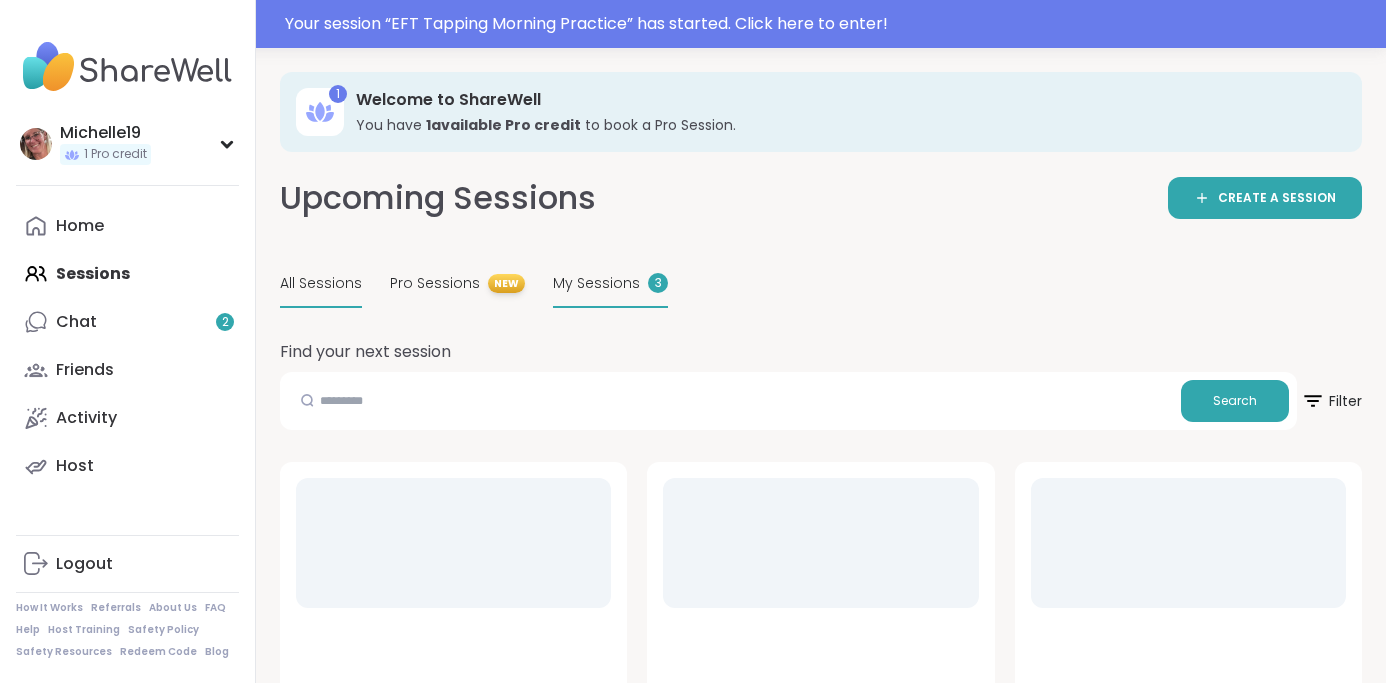 click on "My Sessions" at bounding box center [596, 283] 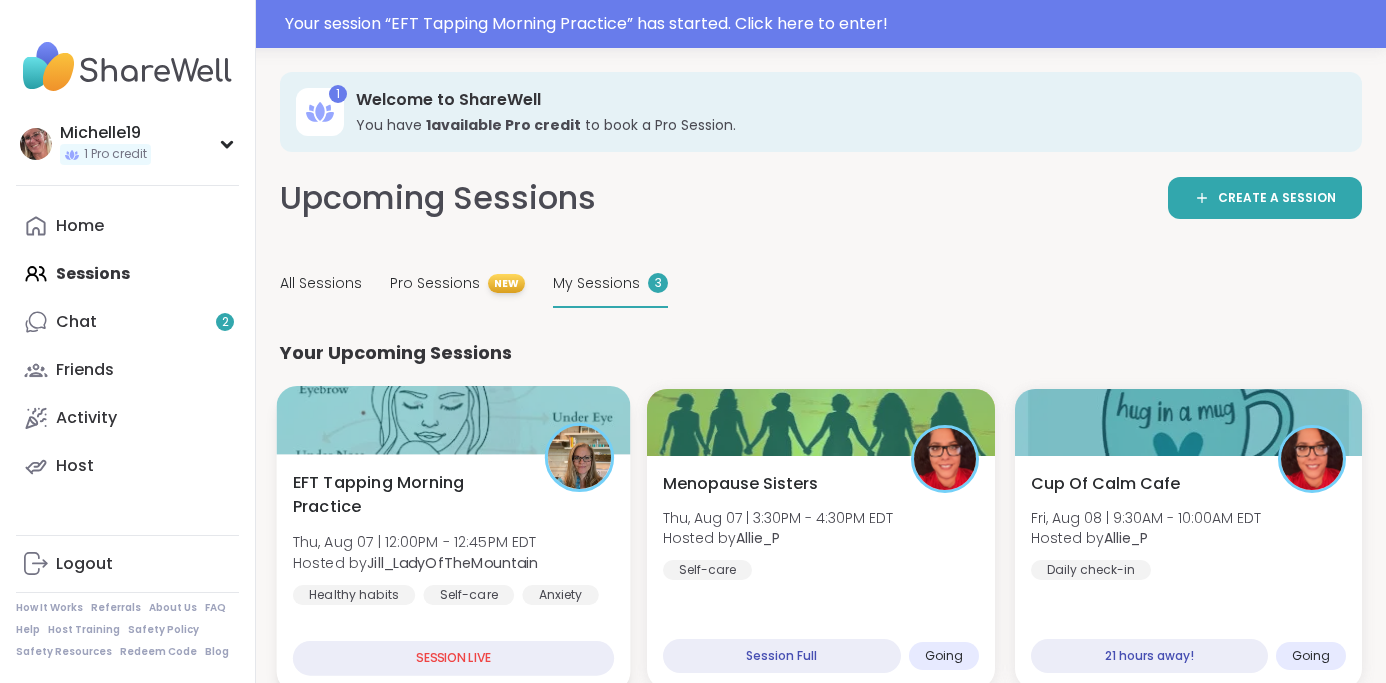 click on "EFT Tapping Morning Practice [DAY], [MONTH] [DATE] | [TIME] - [TIME] [TIMEZONE] Hosted by [PERSON] Healthy habits Self-care Anxiety" at bounding box center (454, 538) 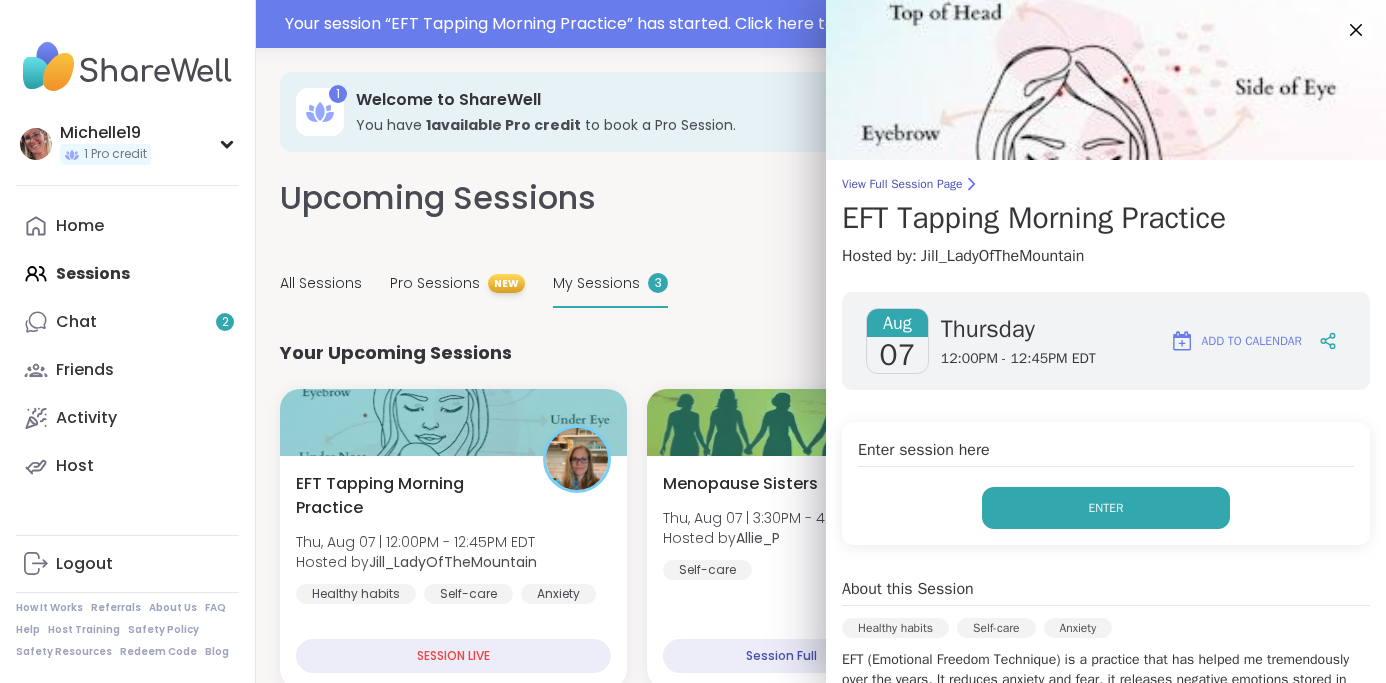click on "Enter" at bounding box center (1106, 508) 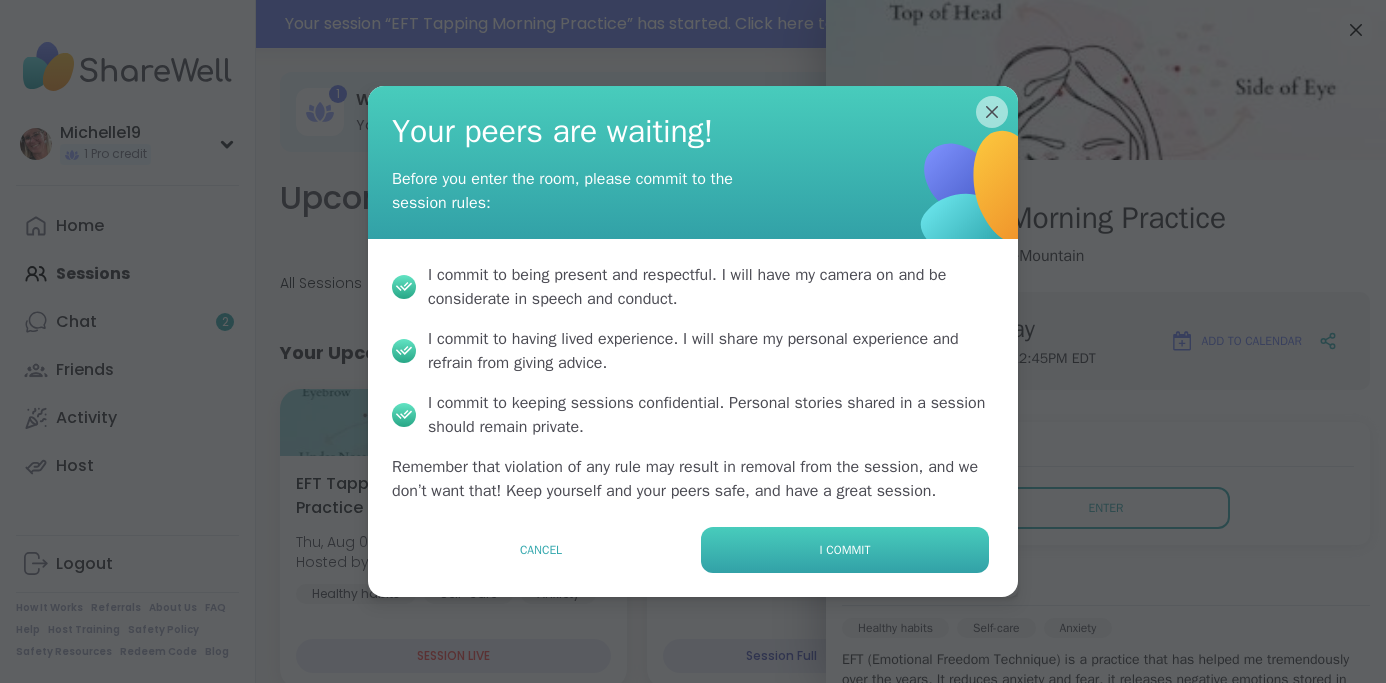 click on "I commit" at bounding box center (845, 550) 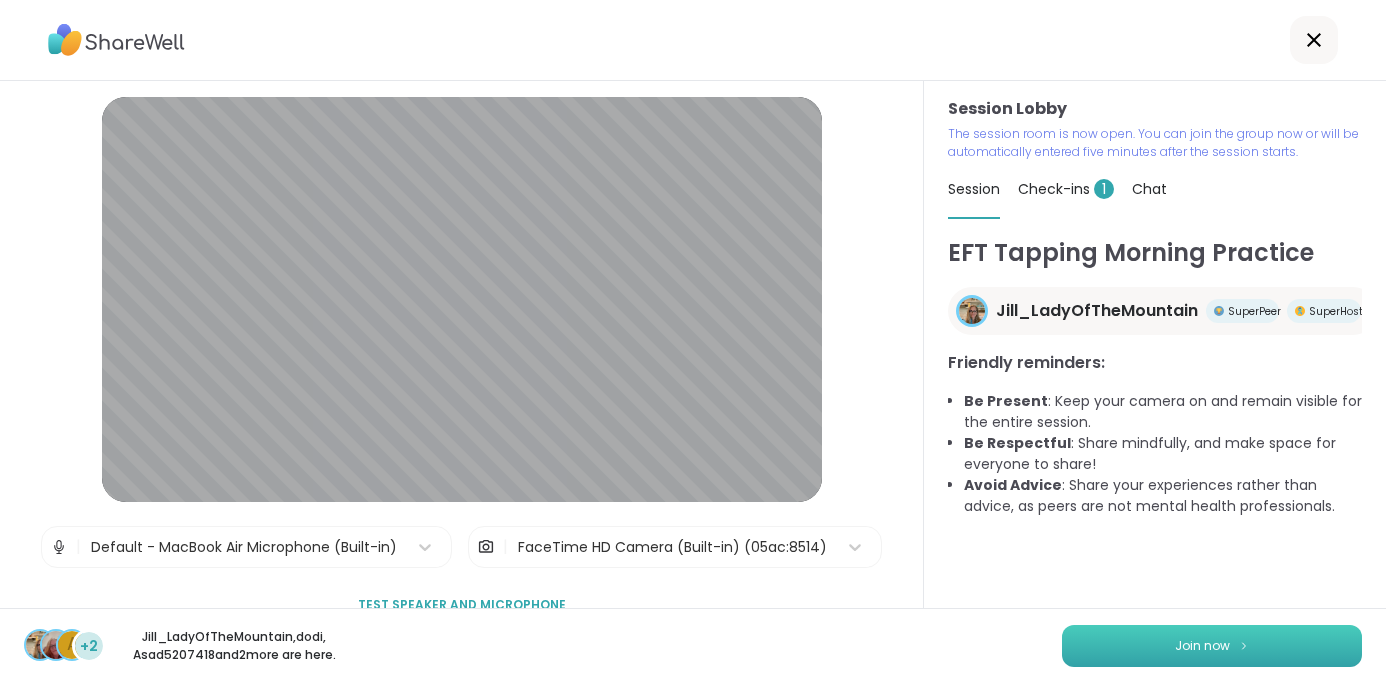 click on "Join now" at bounding box center (1212, 646) 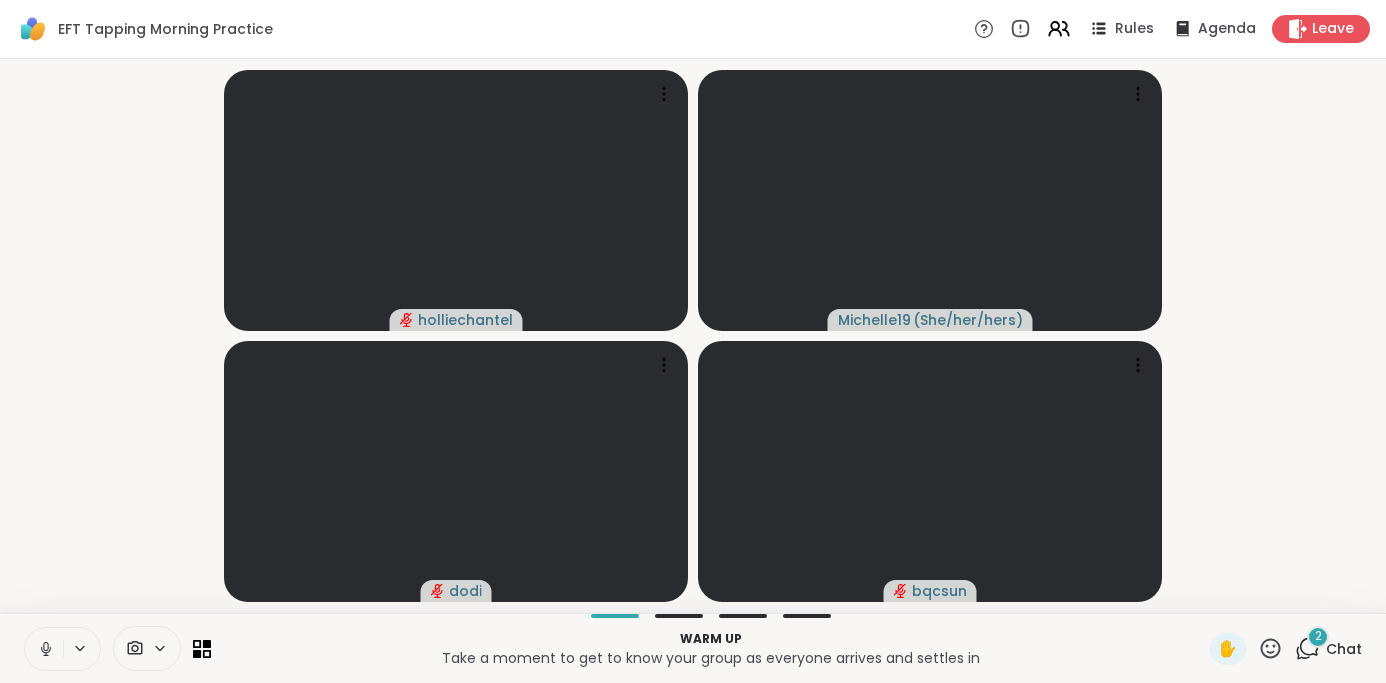 click at bounding box center (44, 649) 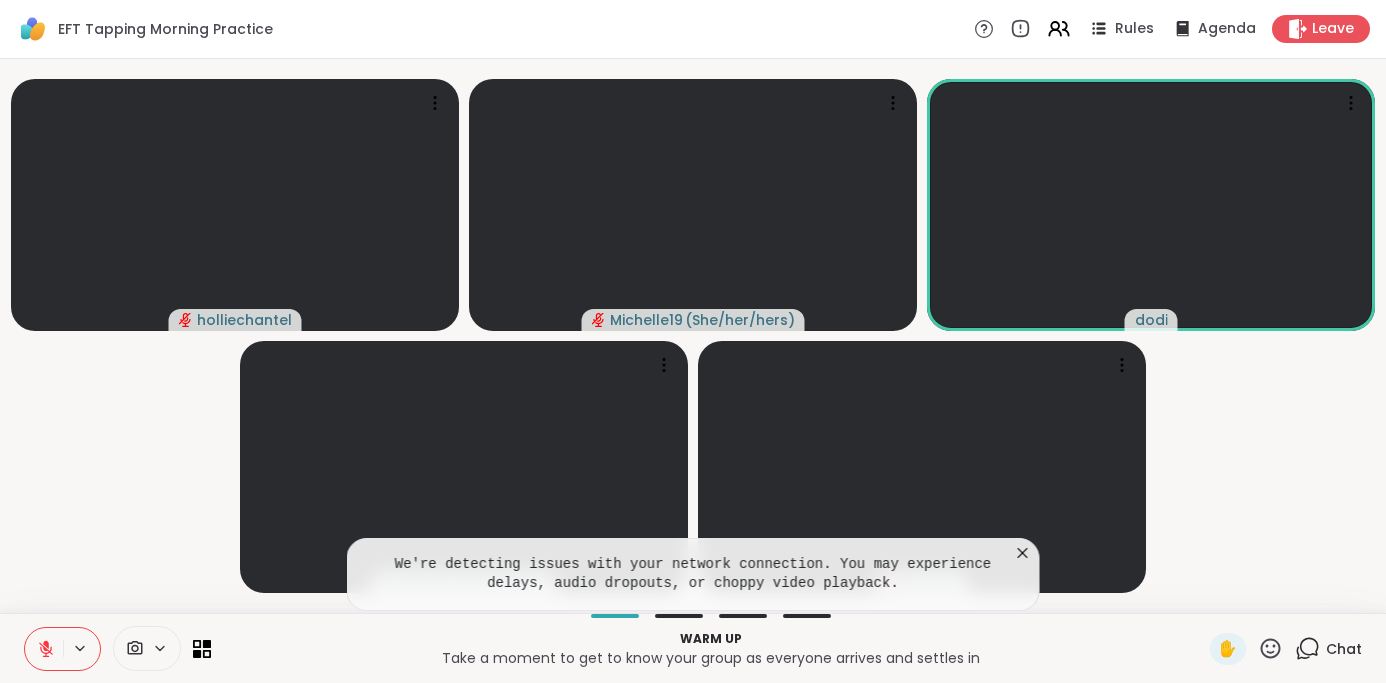 click 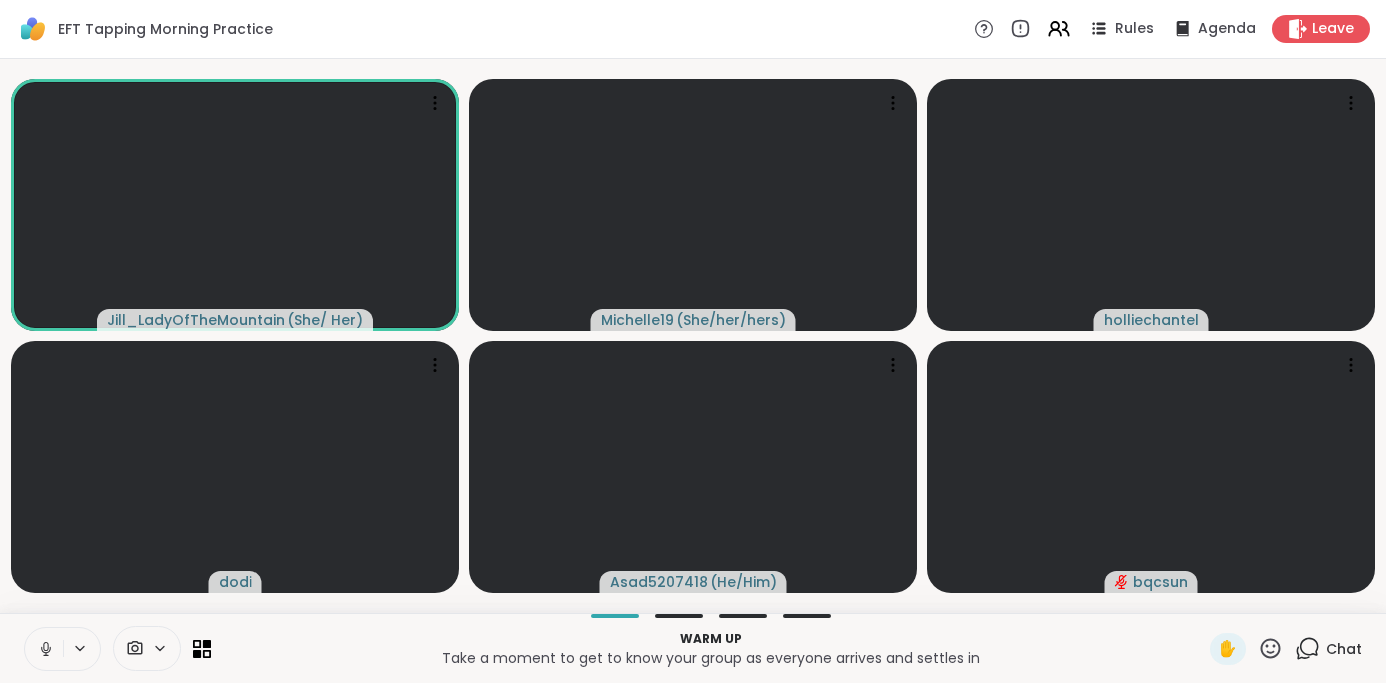 click 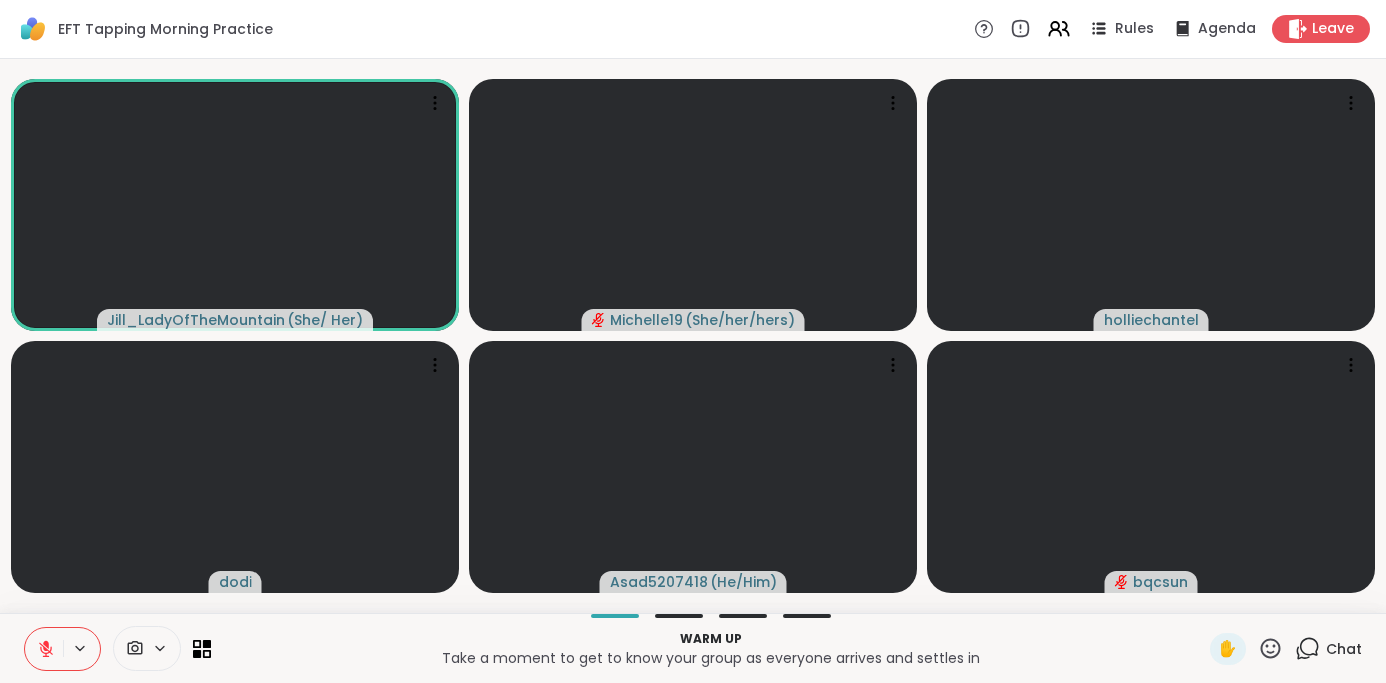 click 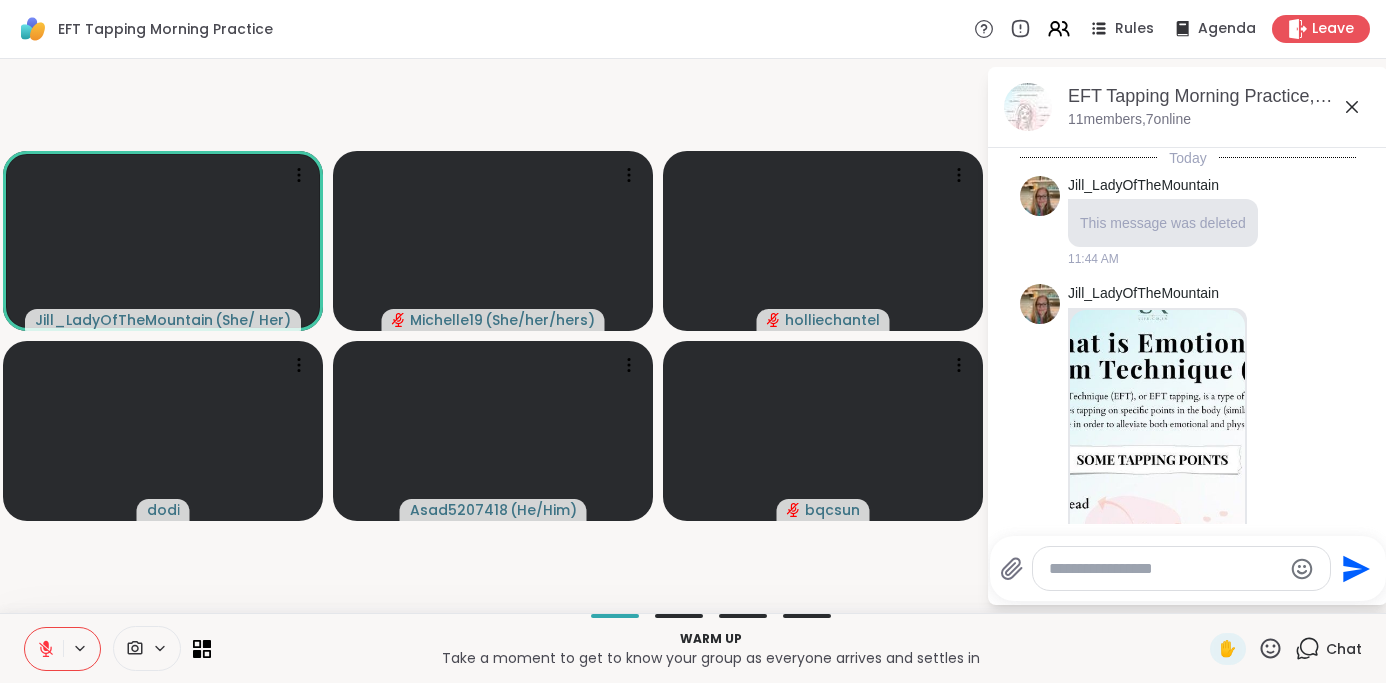 scroll, scrollTop: 830, scrollLeft: 0, axis: vertical 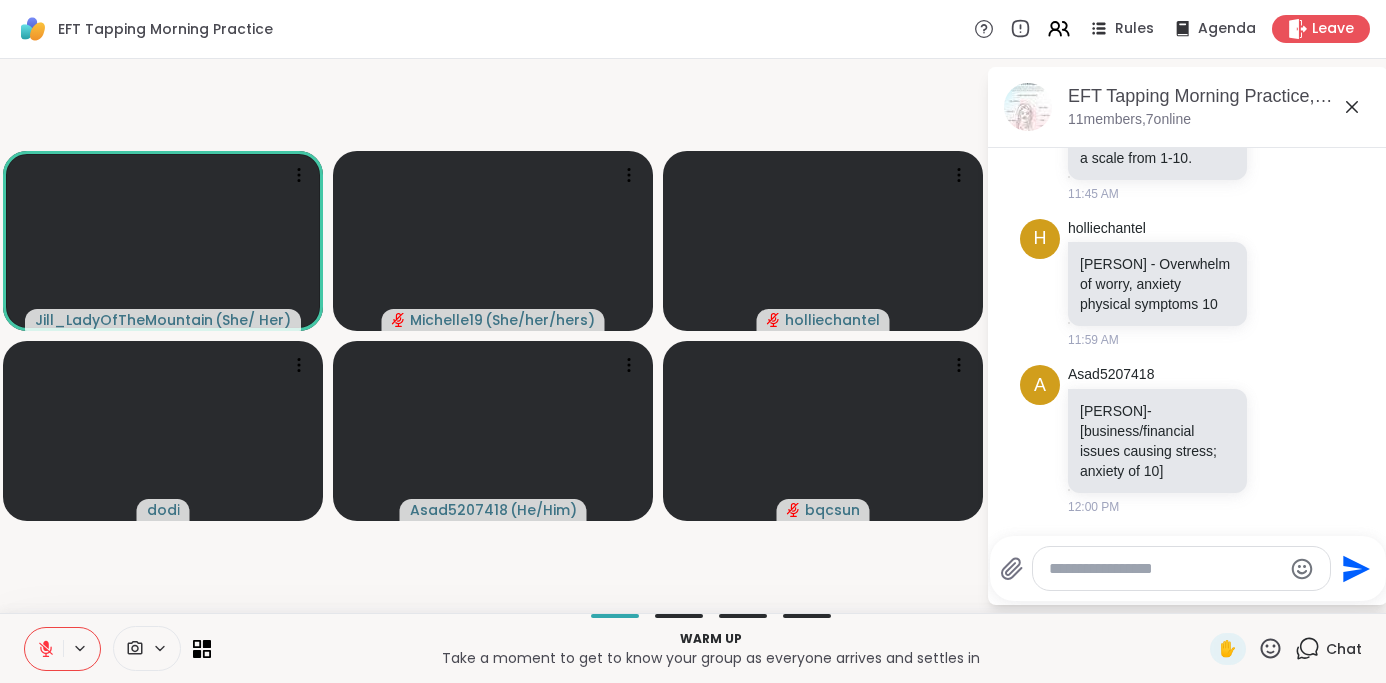 click at bounding box center [1165, 569] 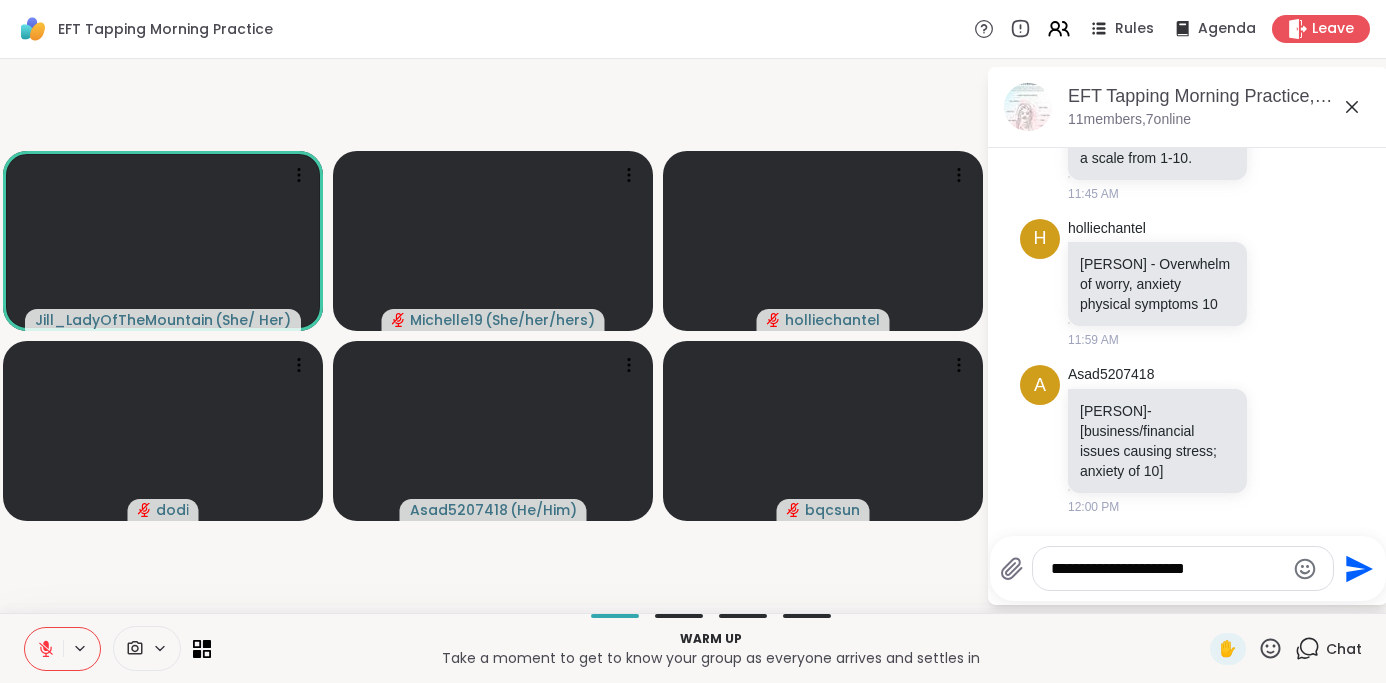 type on "**********" 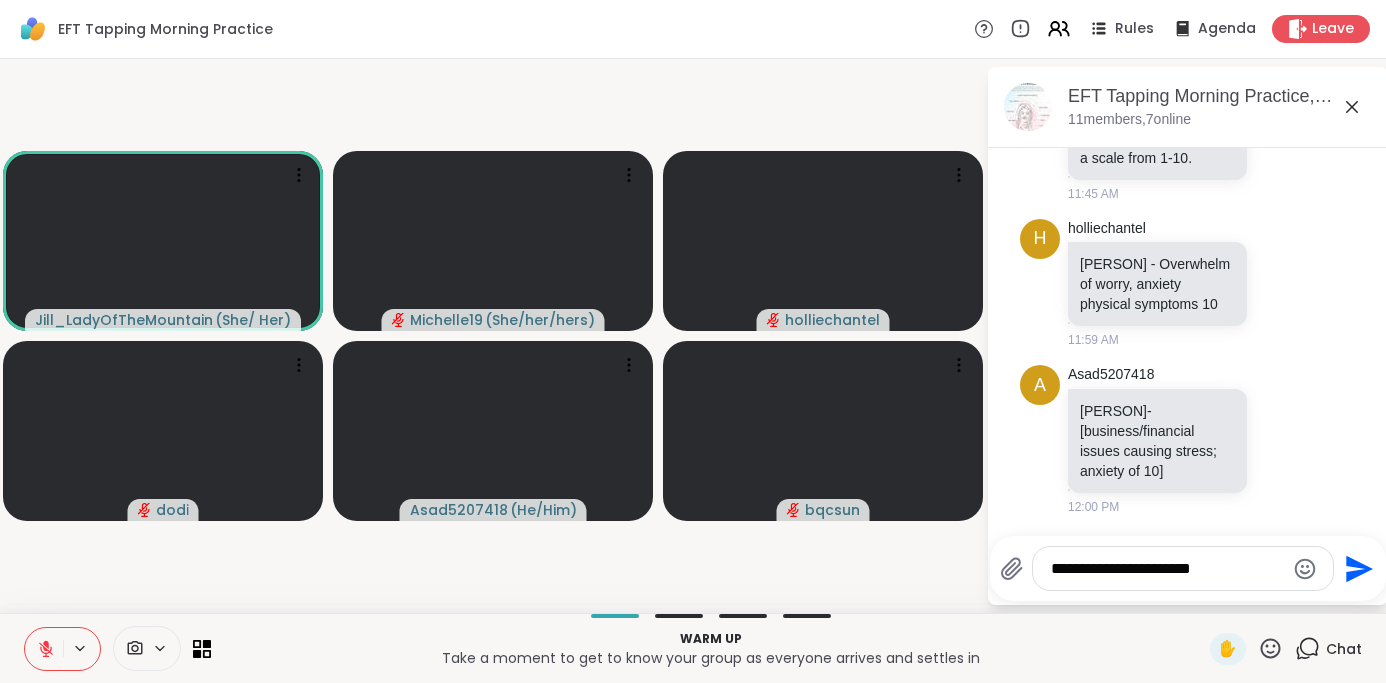 type 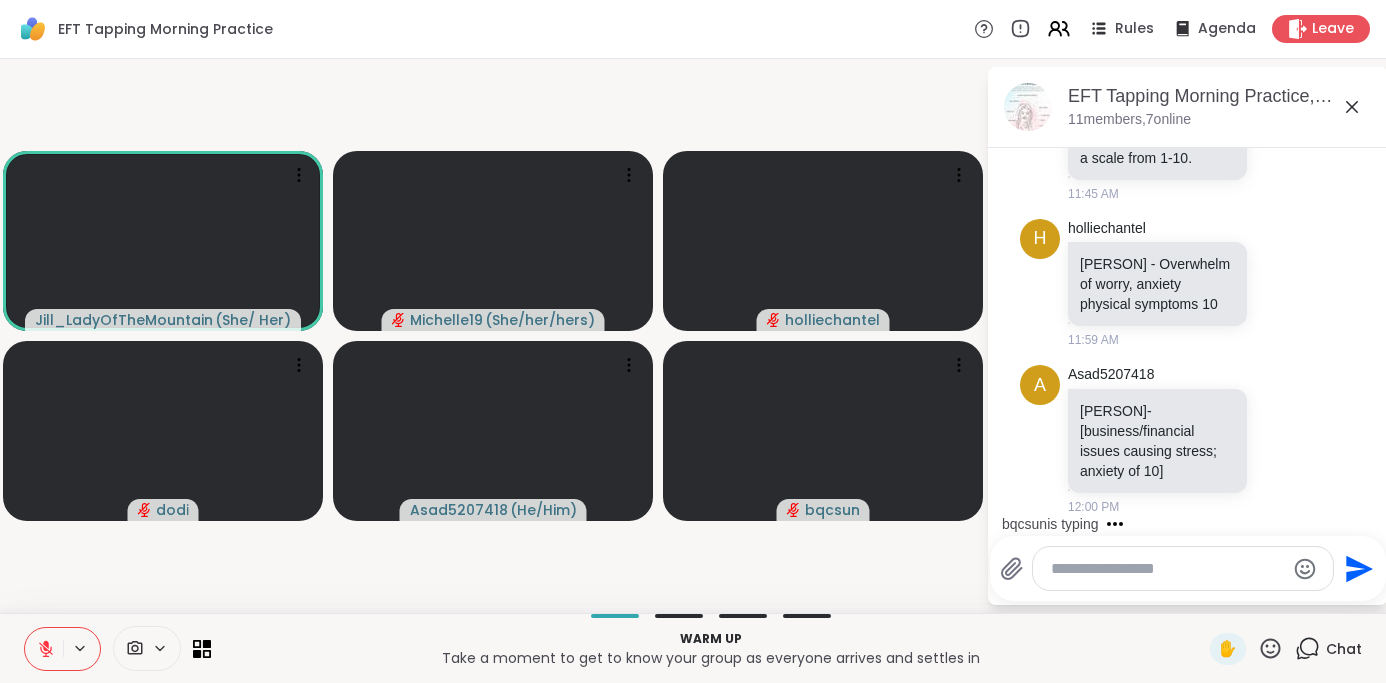scroll, scrollTop: 936, scrollLeft: 0, axis: vertical 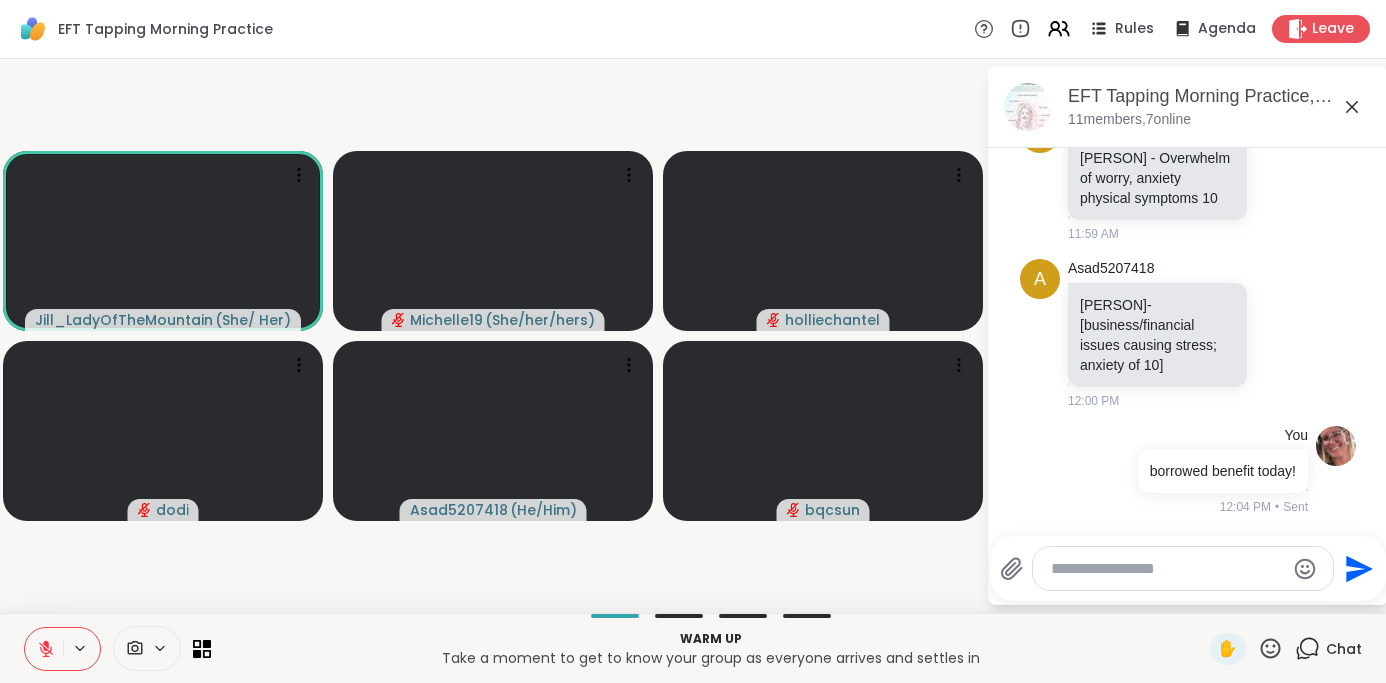 click 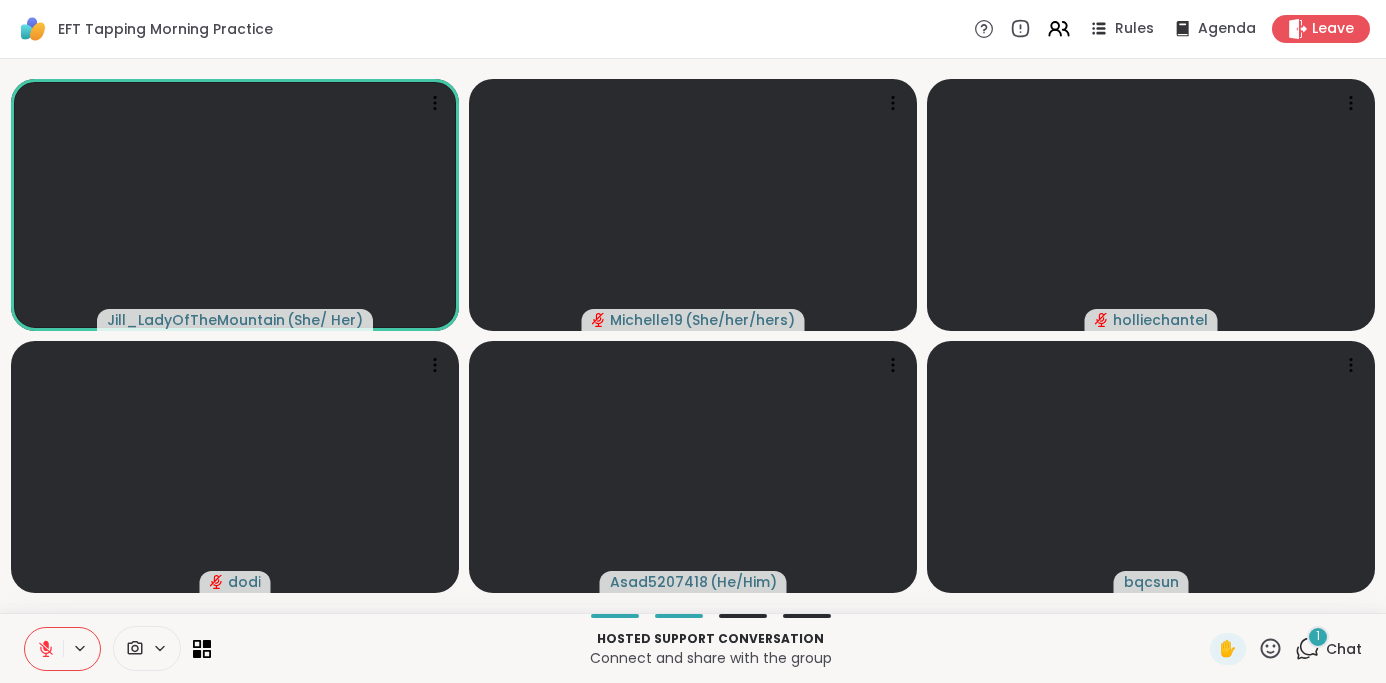 click 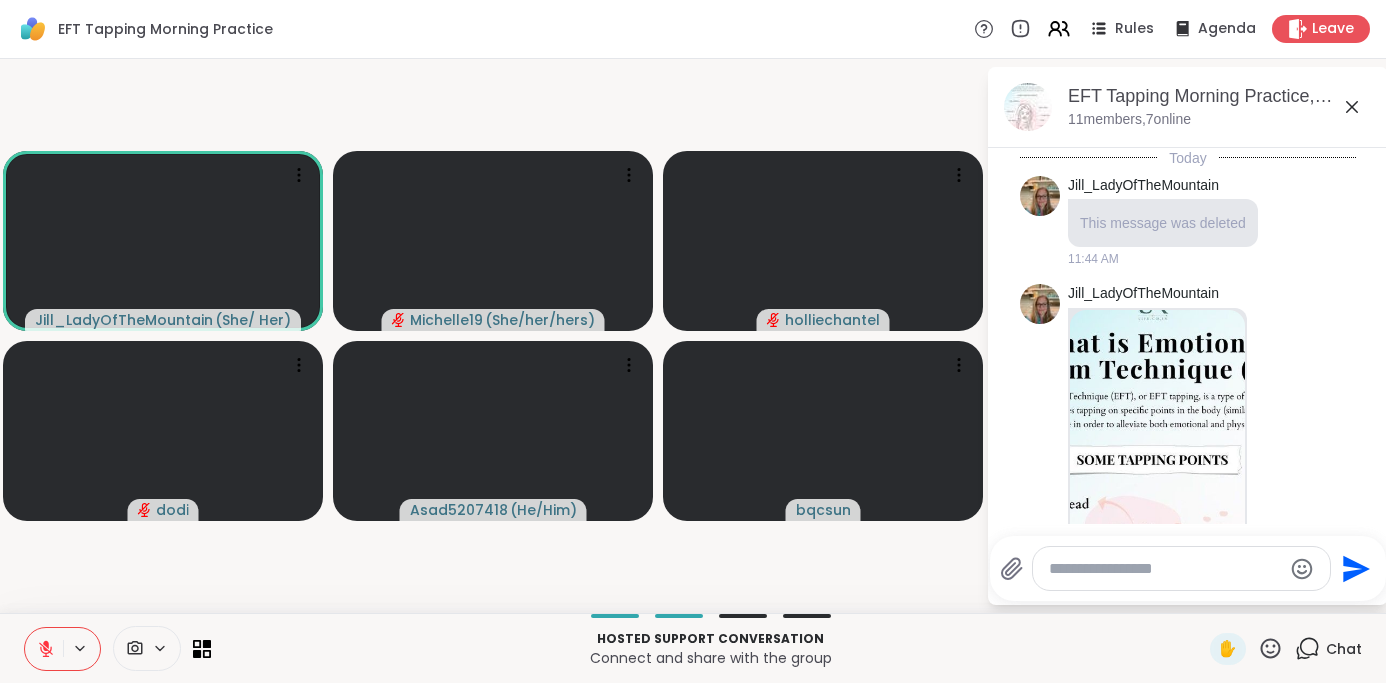 scroll, scrollTop: 1151, scrollLeft: 0, axis: vertical 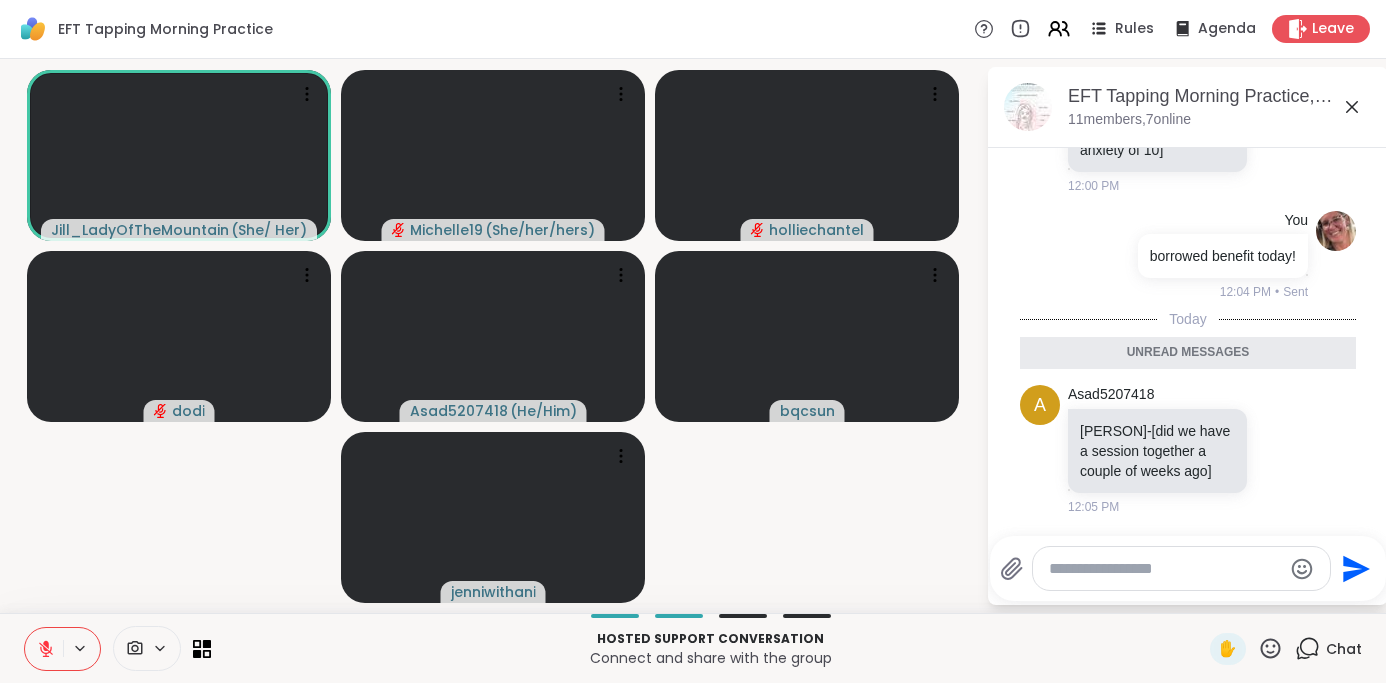 click at bounding box center [1165, 569] 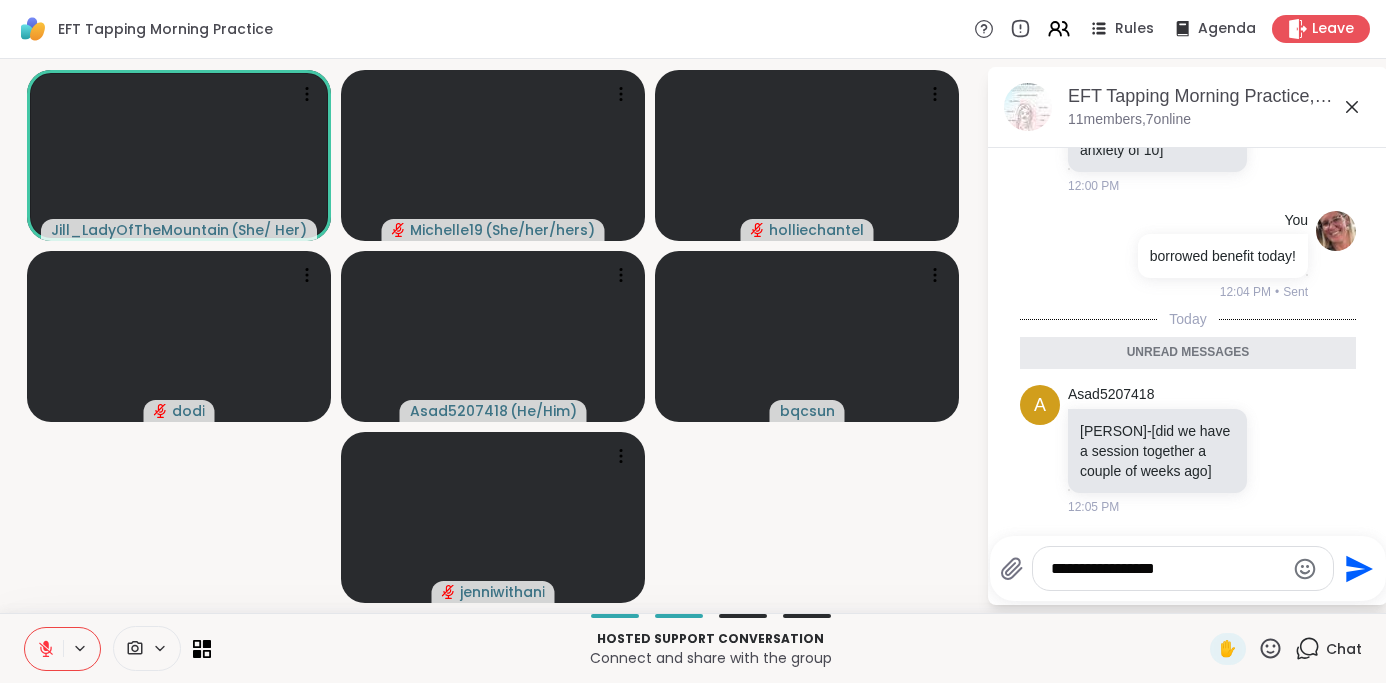 type on "**********" 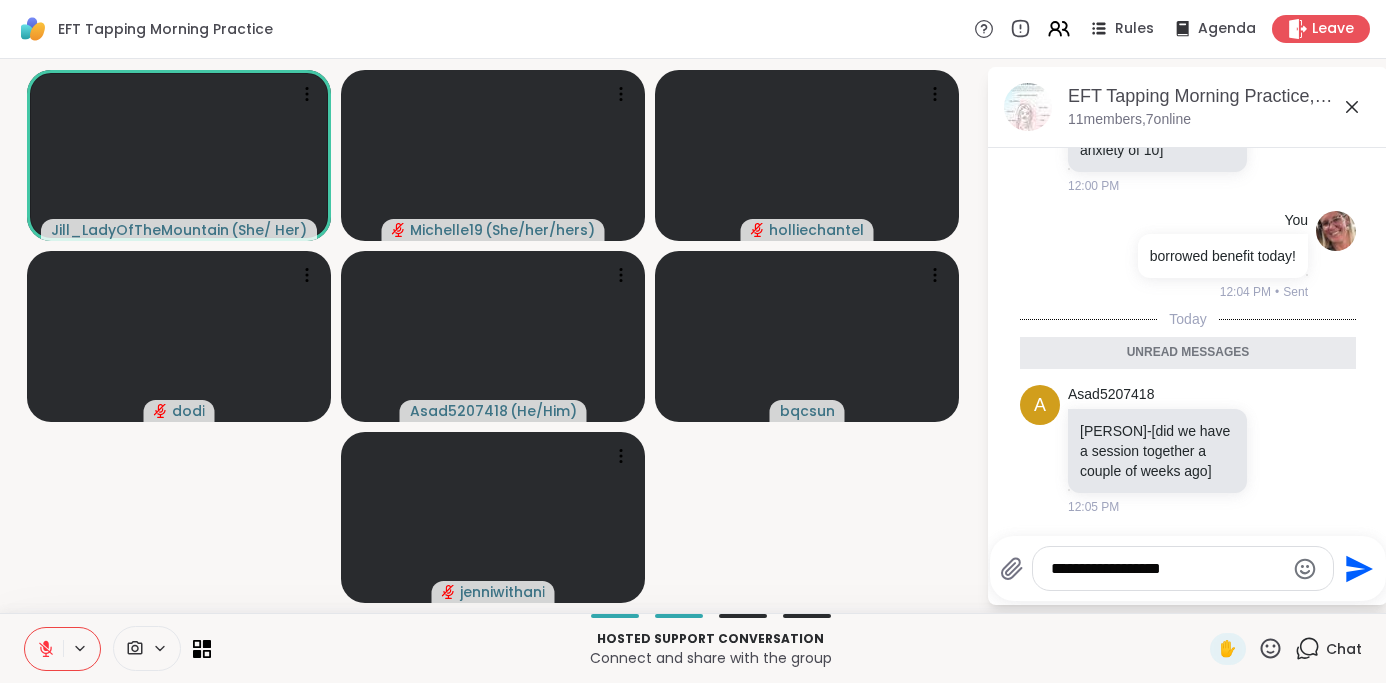 type 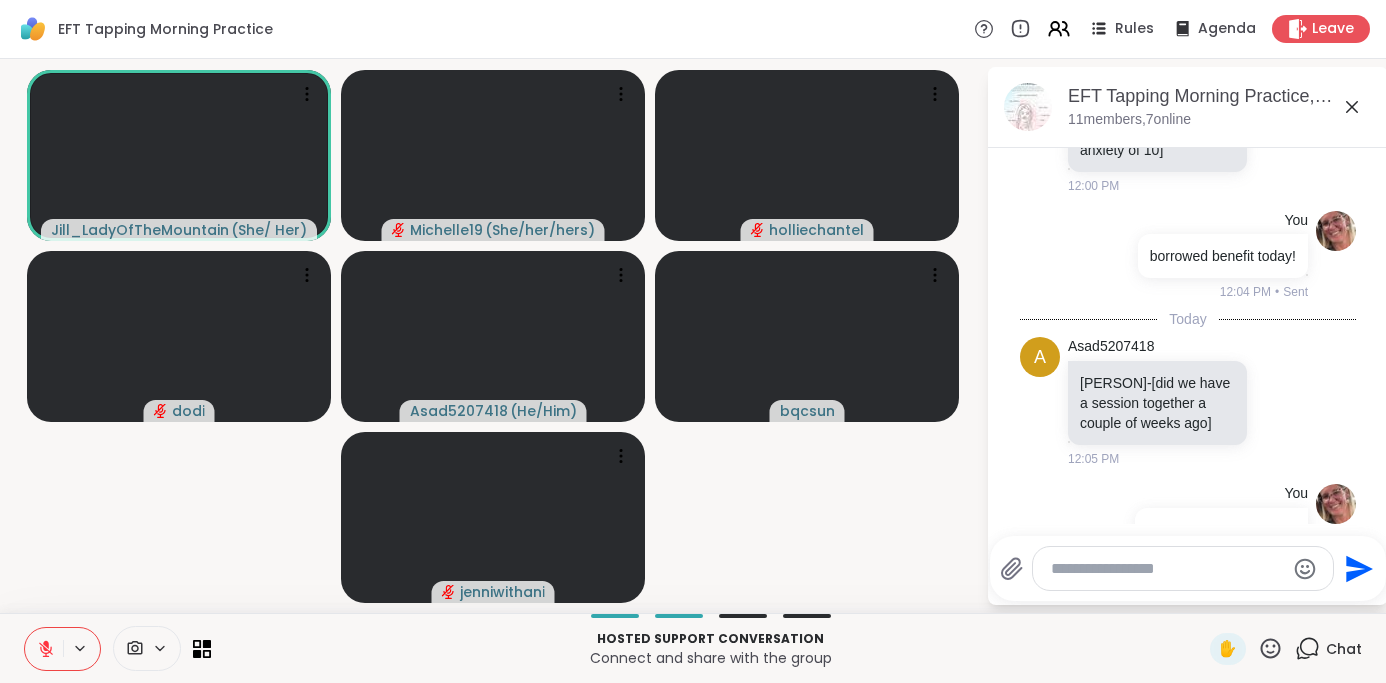 scroll, scrollTop: 1210, scrollLeft: 0, axis: vertical 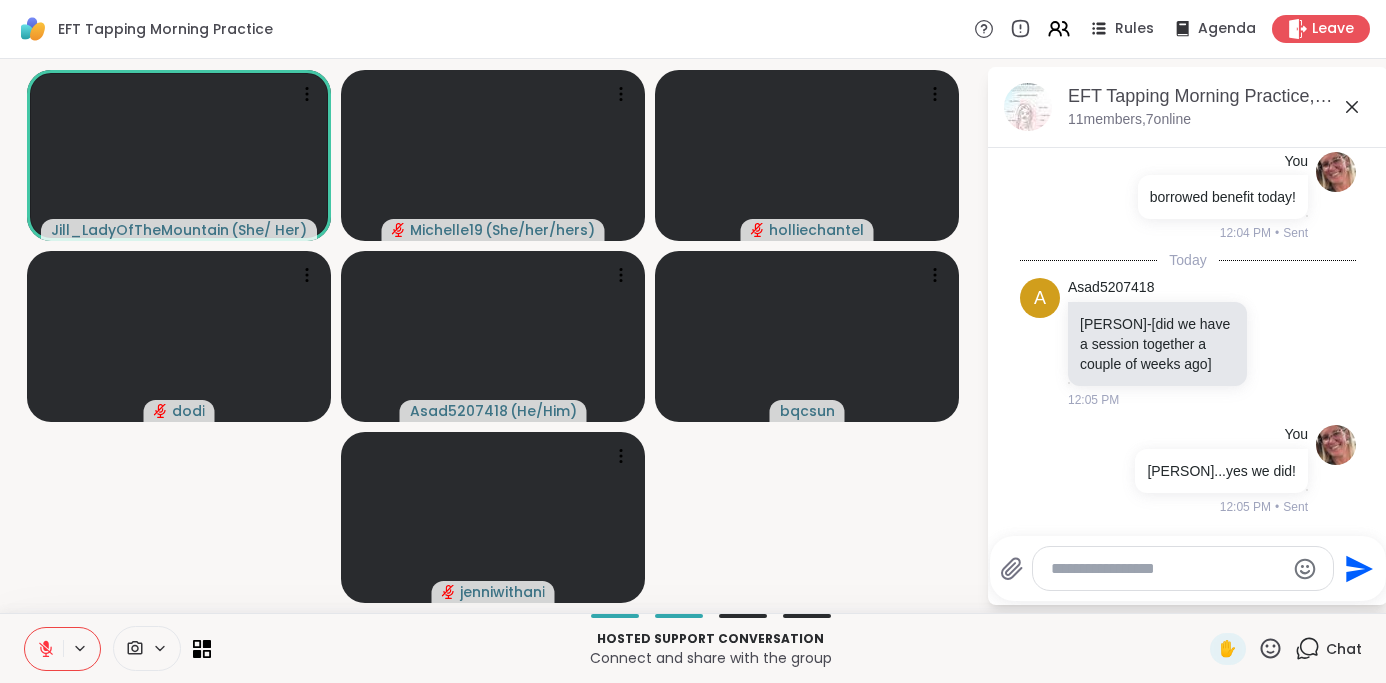 click 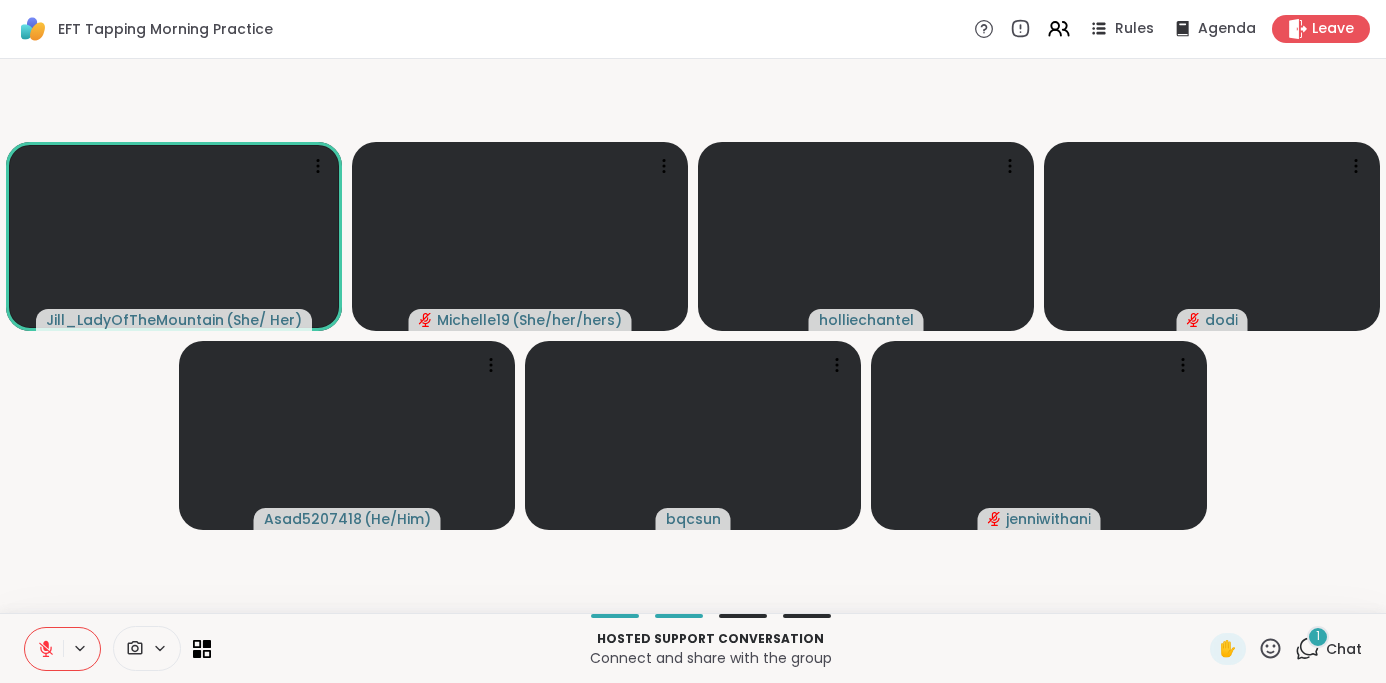 click 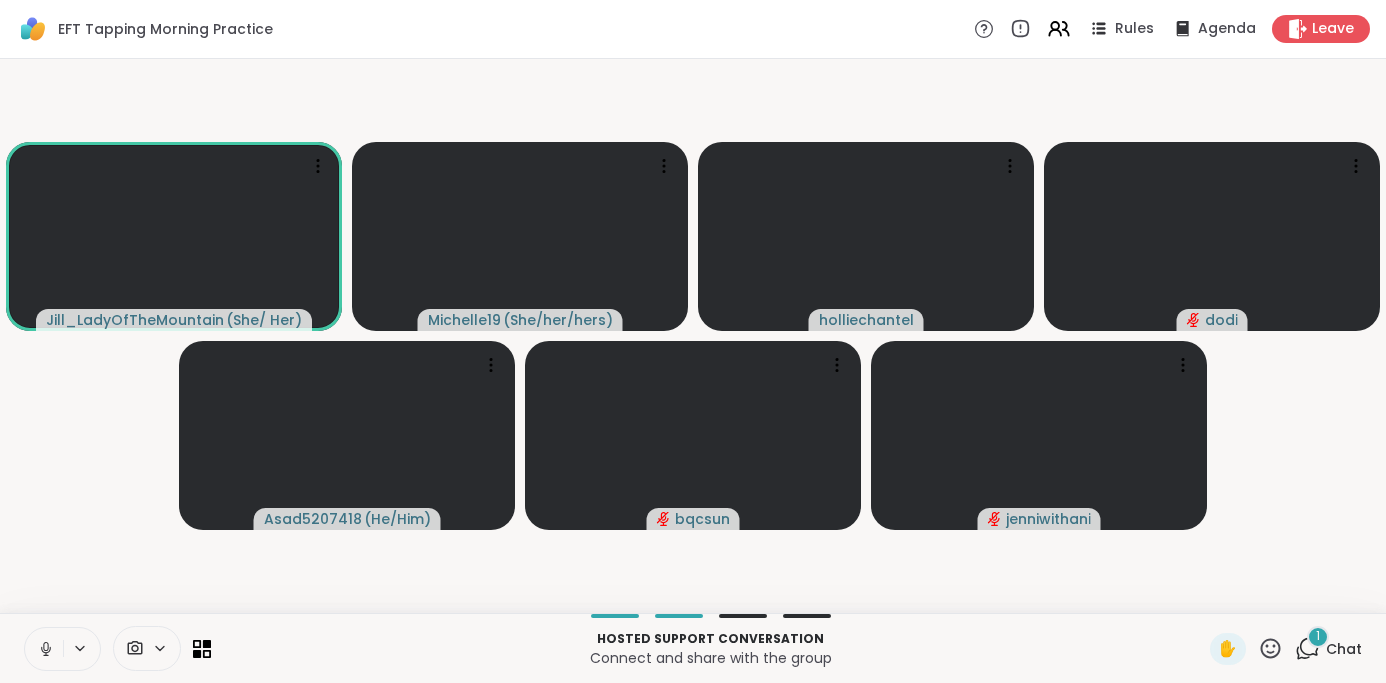 click 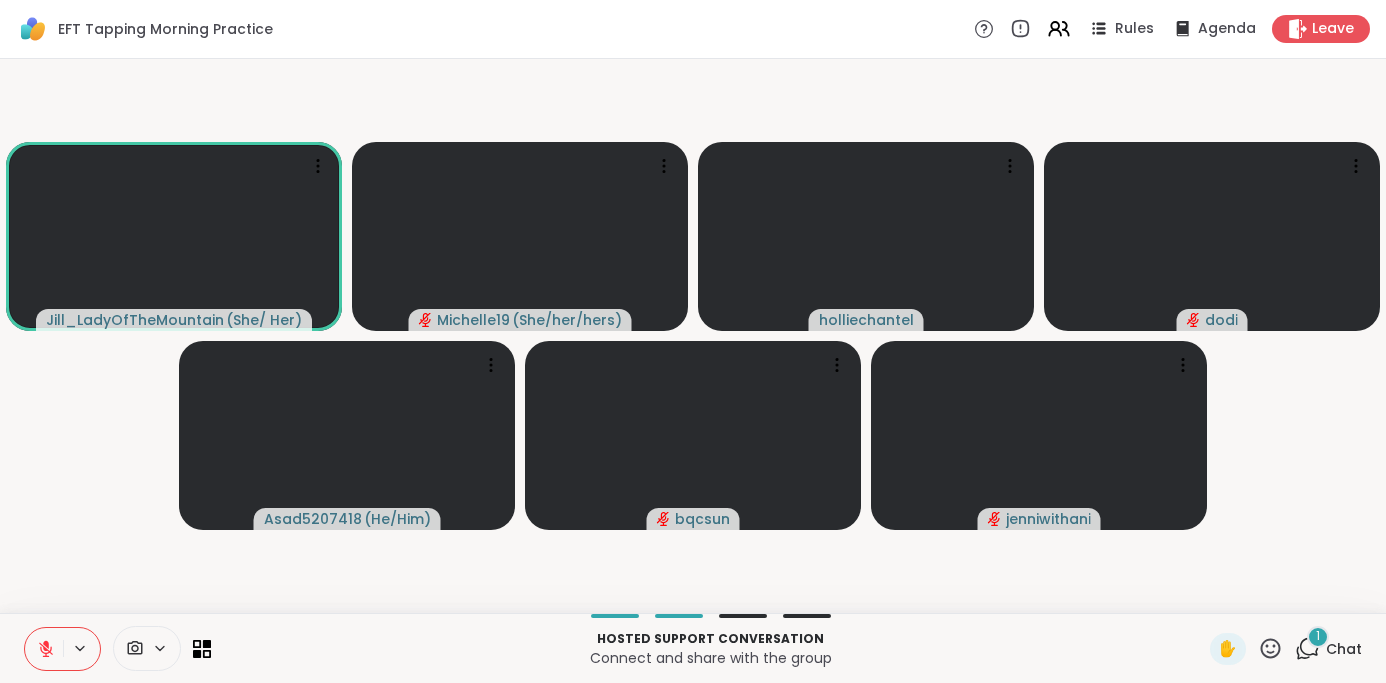 click on "1" at bounding box center [1318, 637] 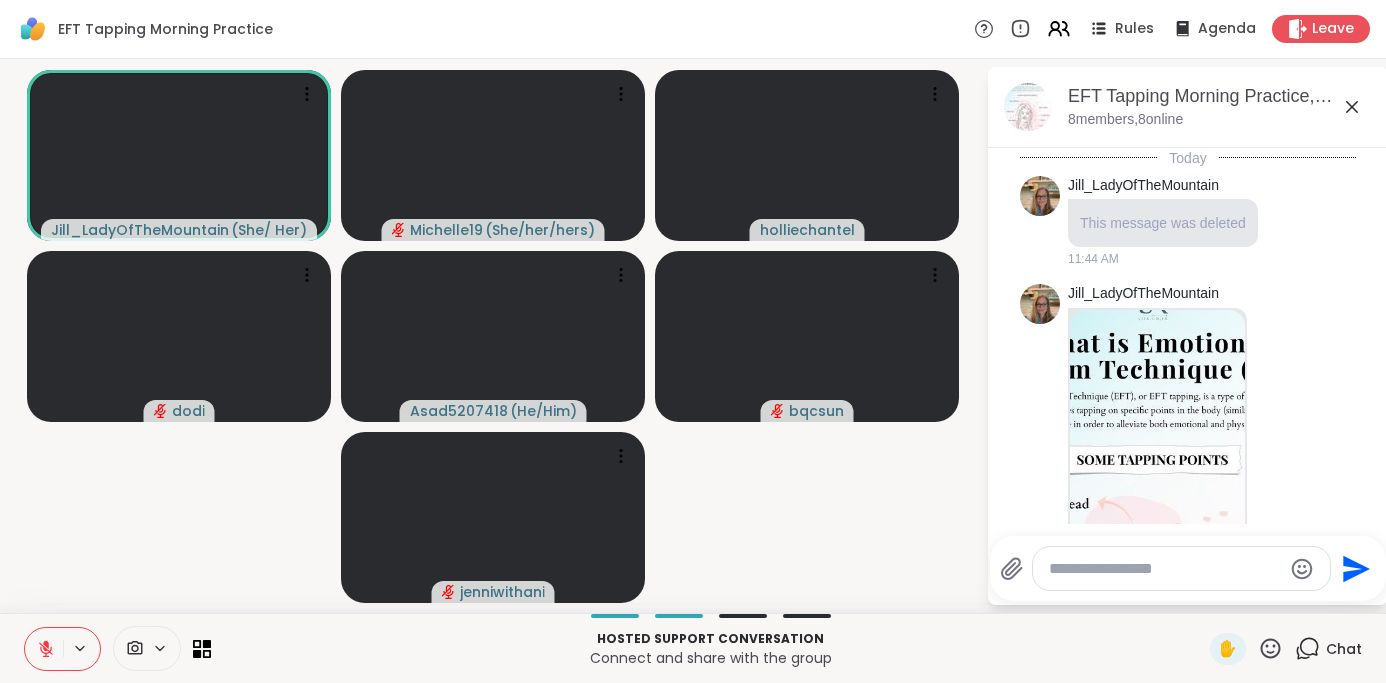 scroll, scrollTop: 1364, scrollLeft: 0, axis: vertical 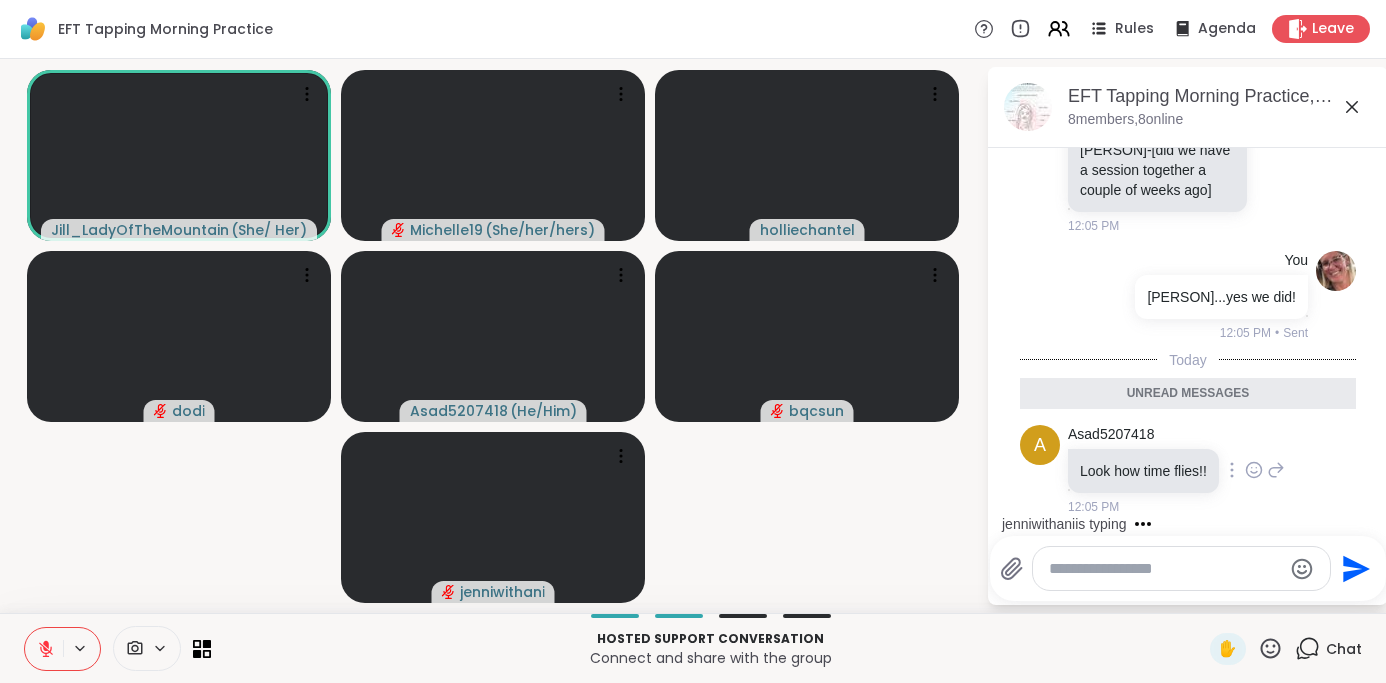 click 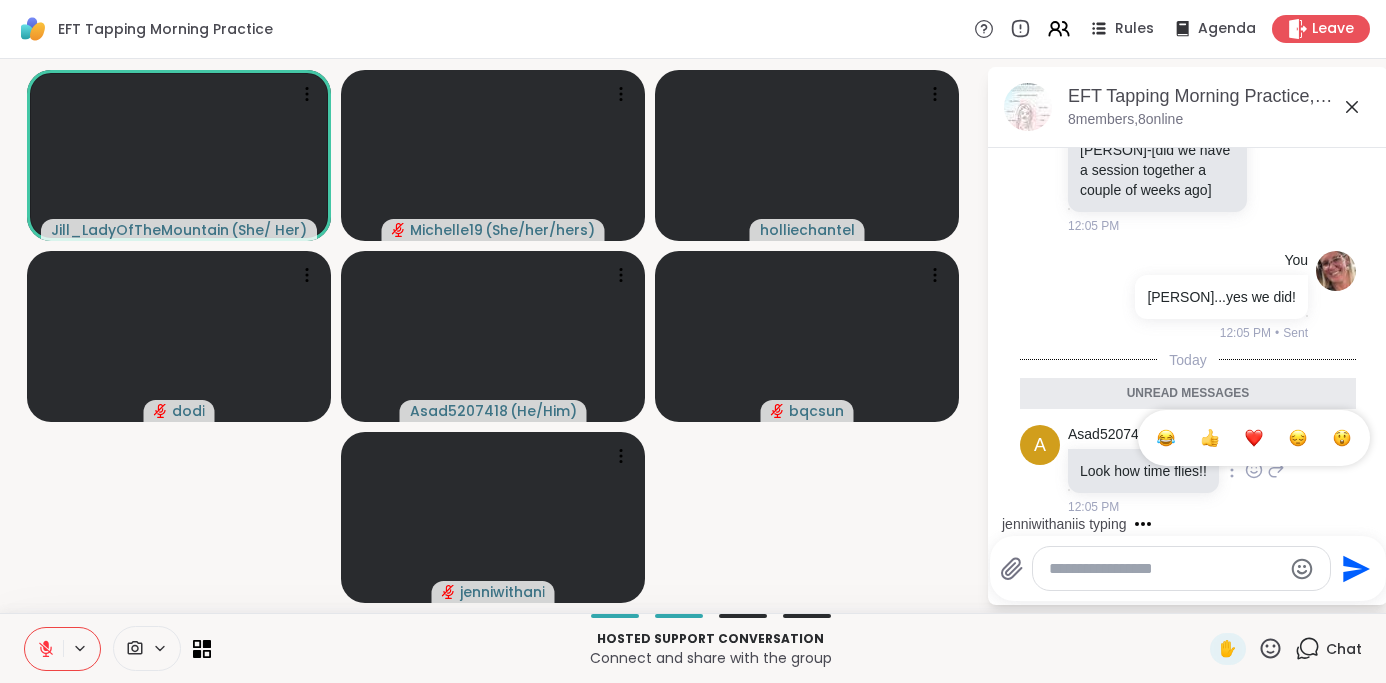 click at bounding box center [1254, 438] 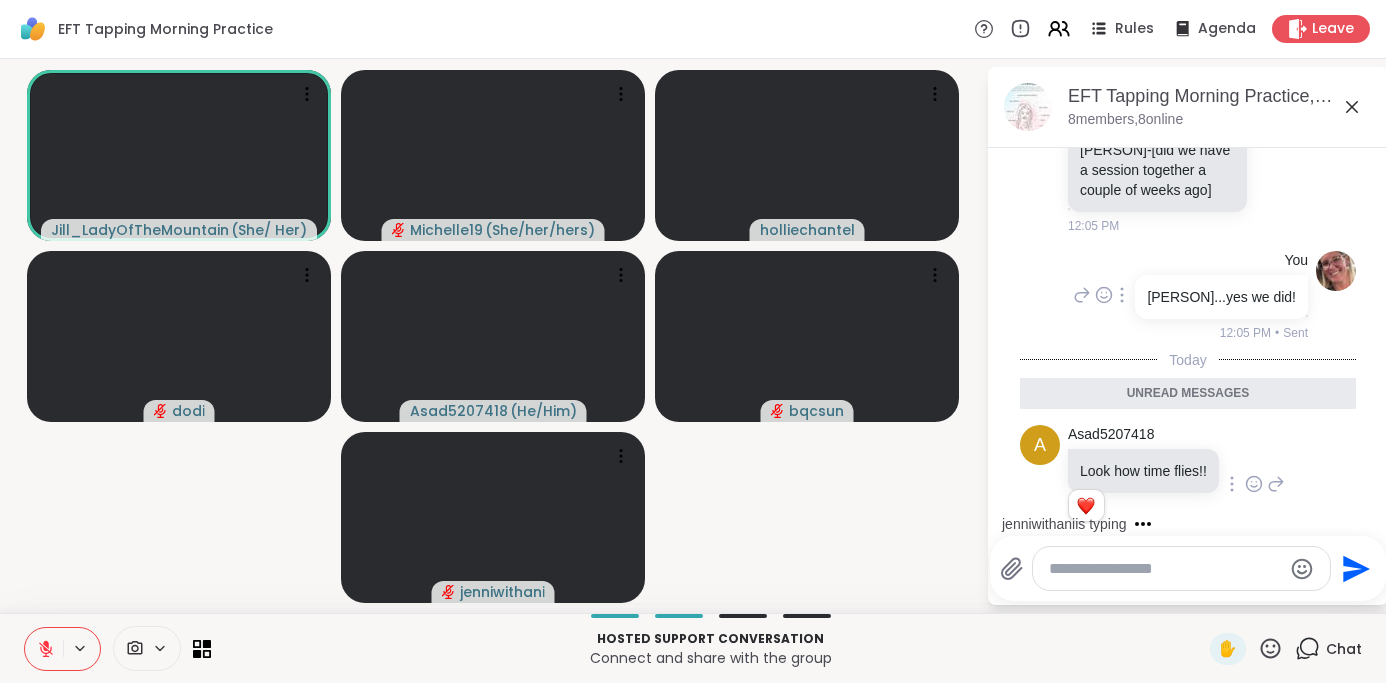 scroll, scrollTop: 1392, scrollLeft: 0, axis: vertical 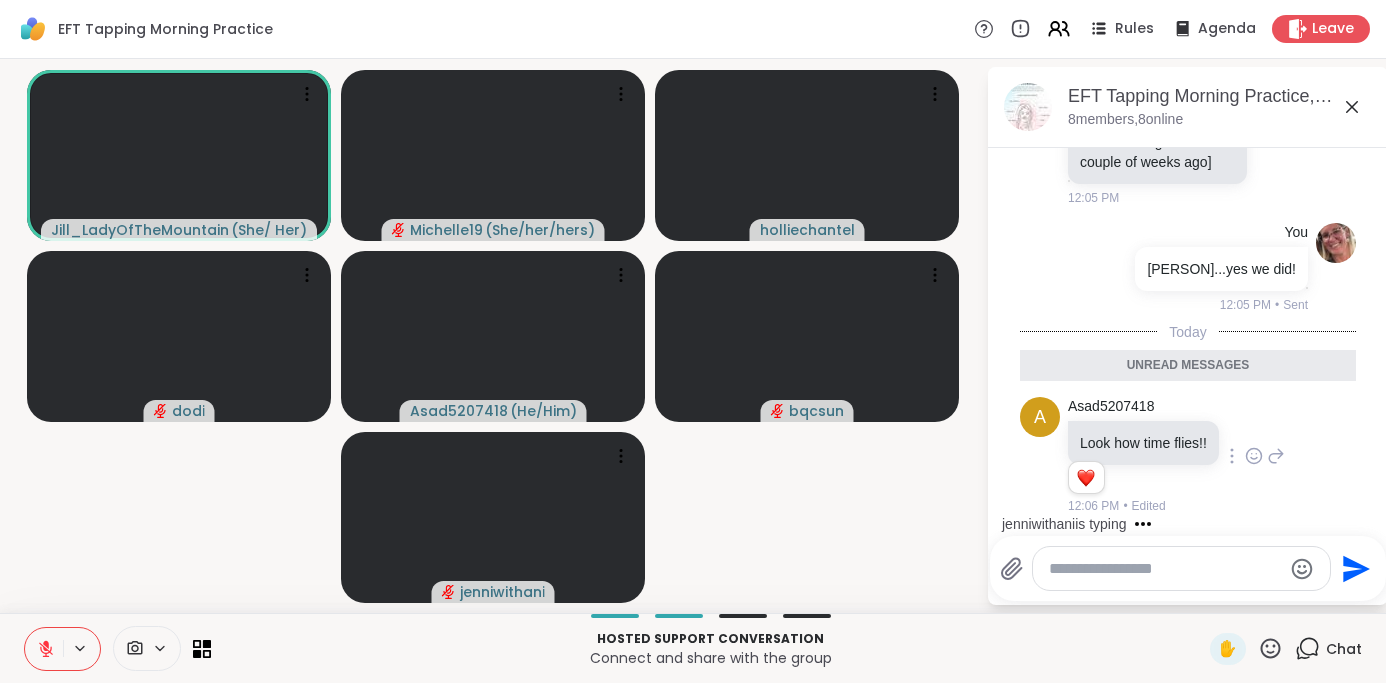 click 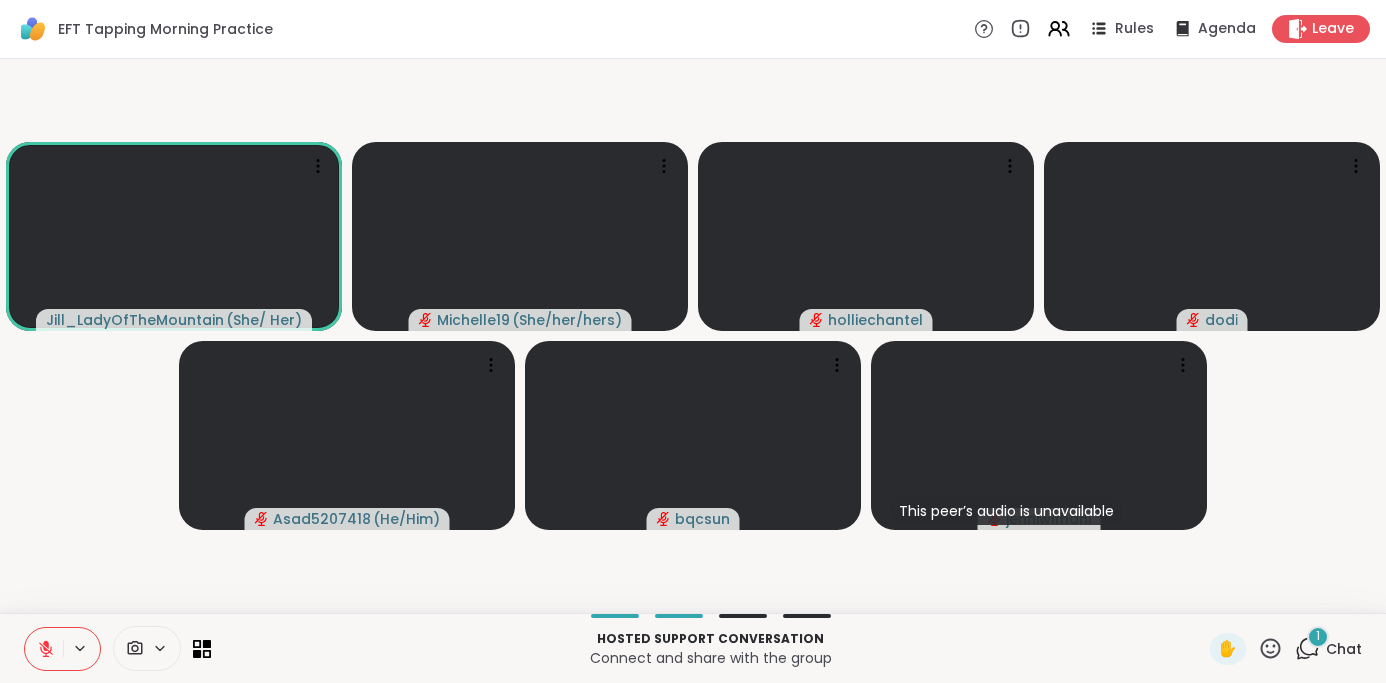 click on "1" at bounding box center (1318, 637) 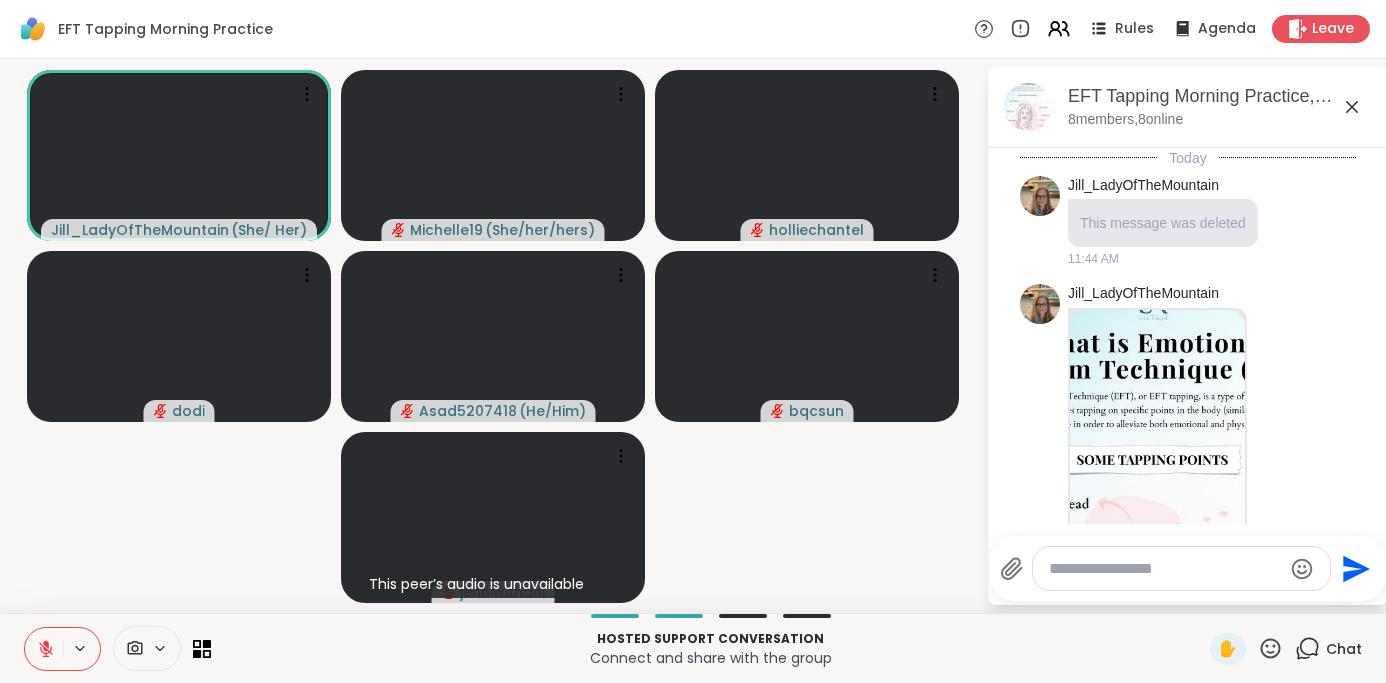 scroll, scrollTop: 1519, scrollLeft: 0, axis: vertical 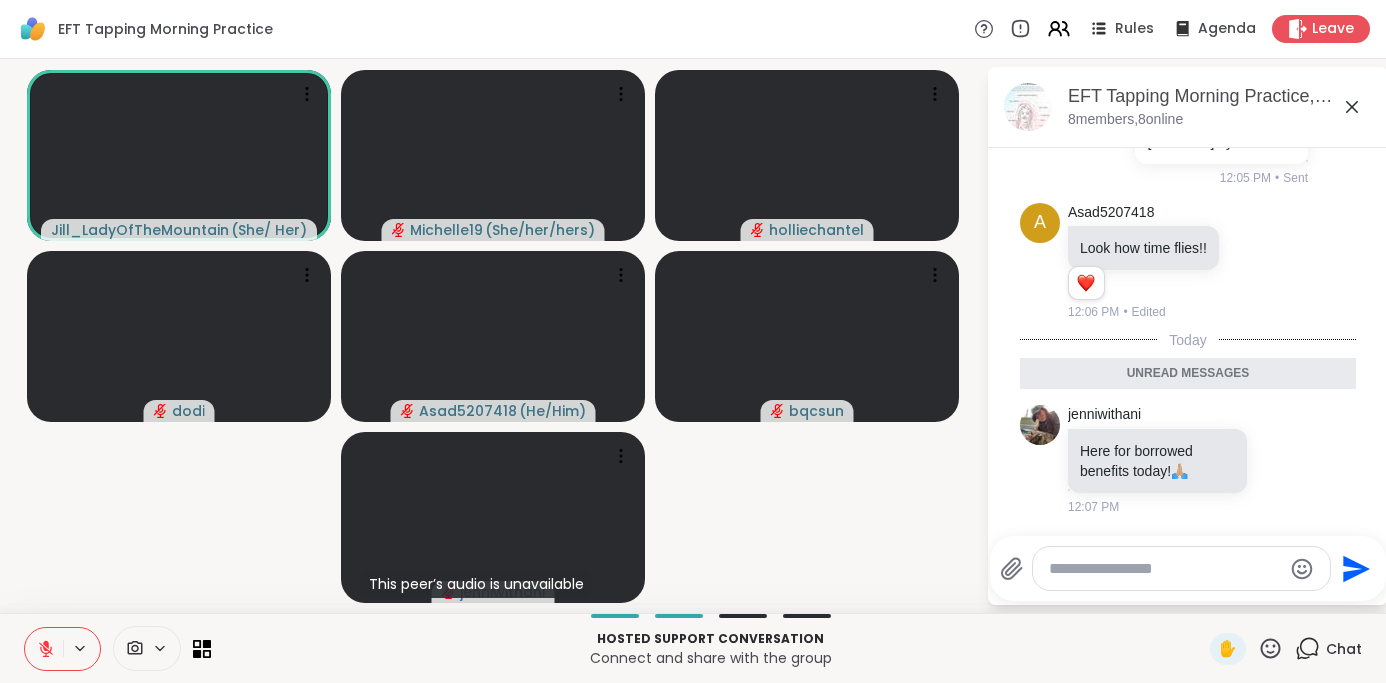 click 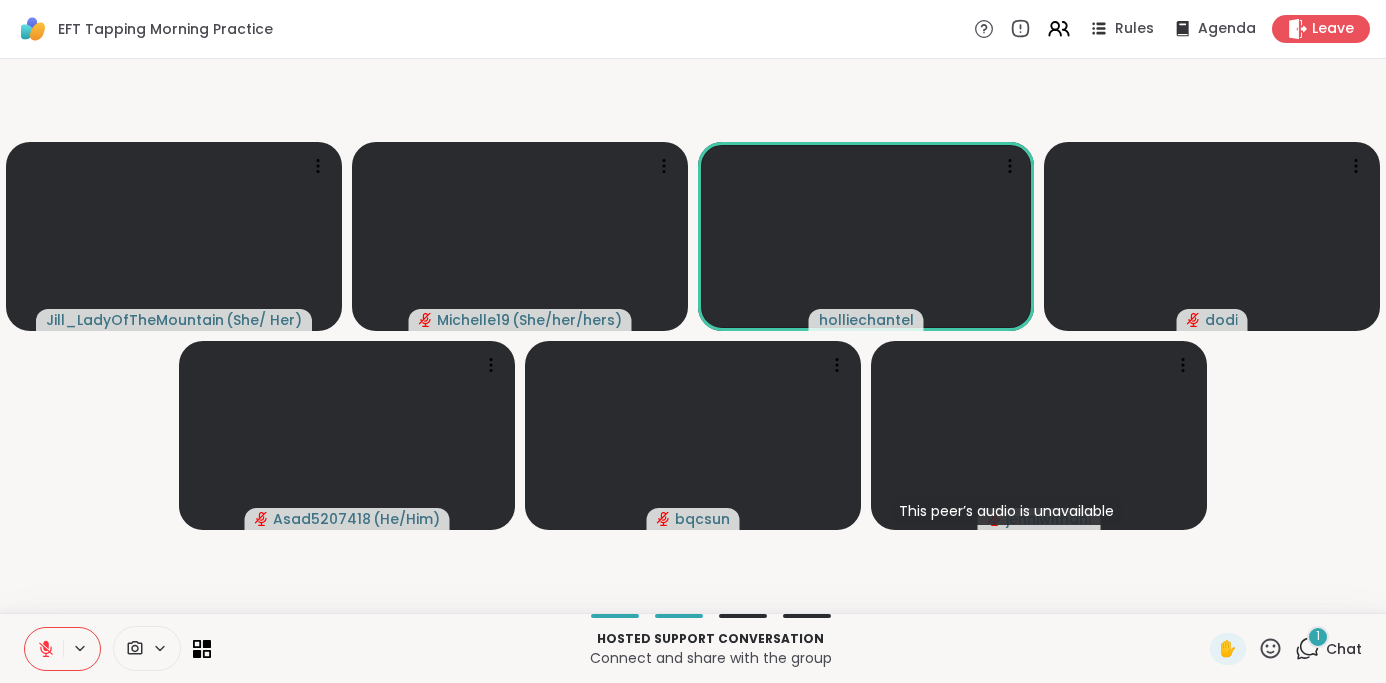 click on "1" at bounding box center (1318, 637) 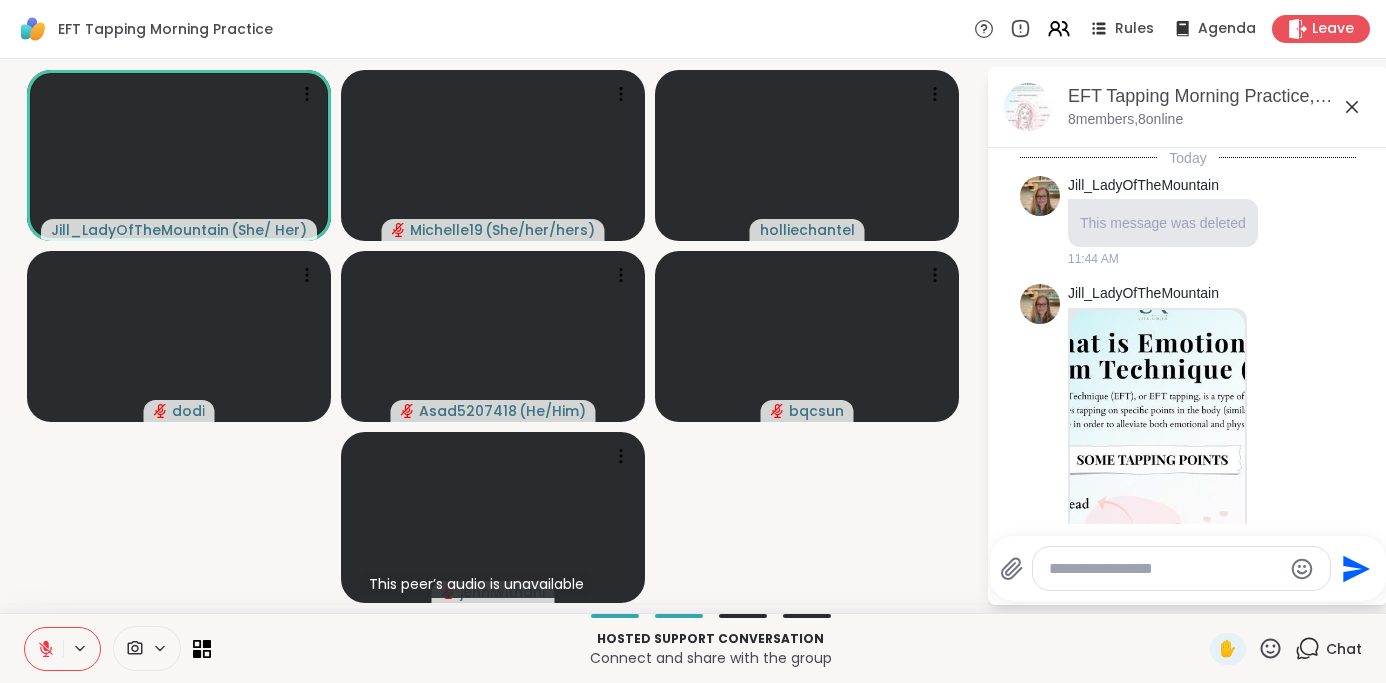 scroll, scrollTop: 1766, scrollLeft: 0, axis: vertical 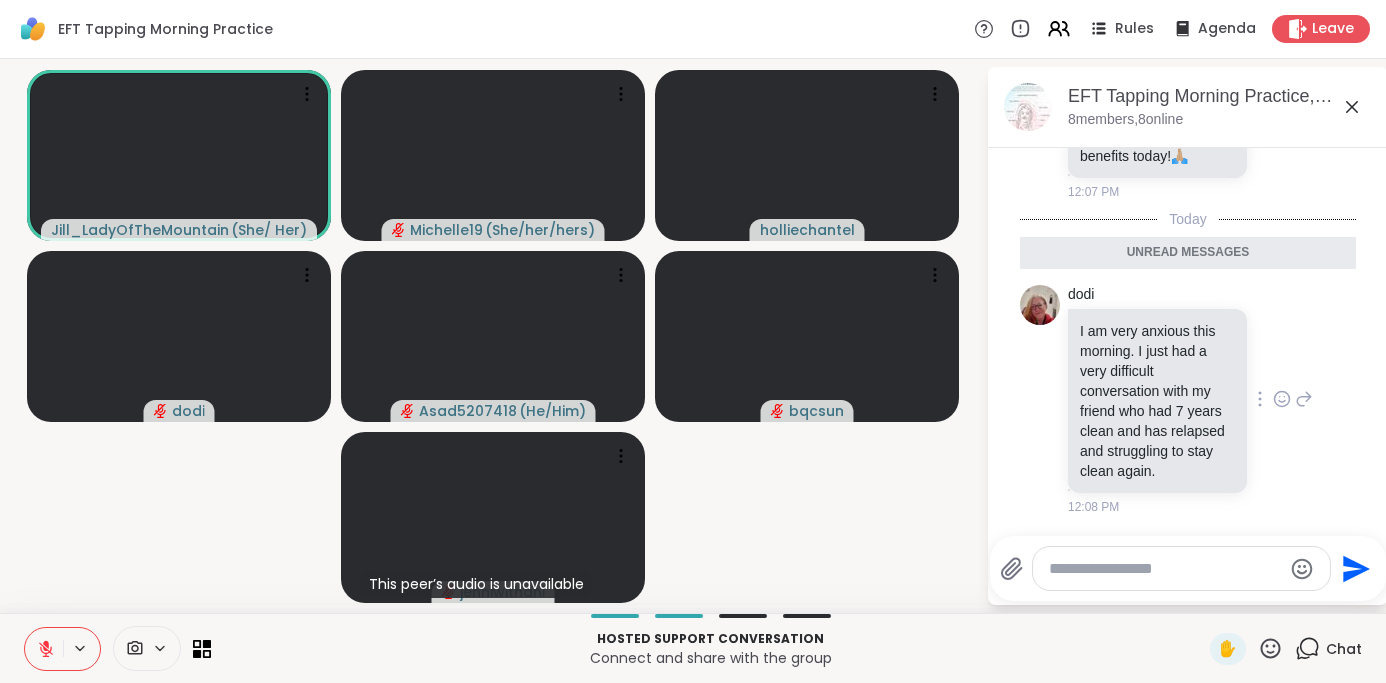 click 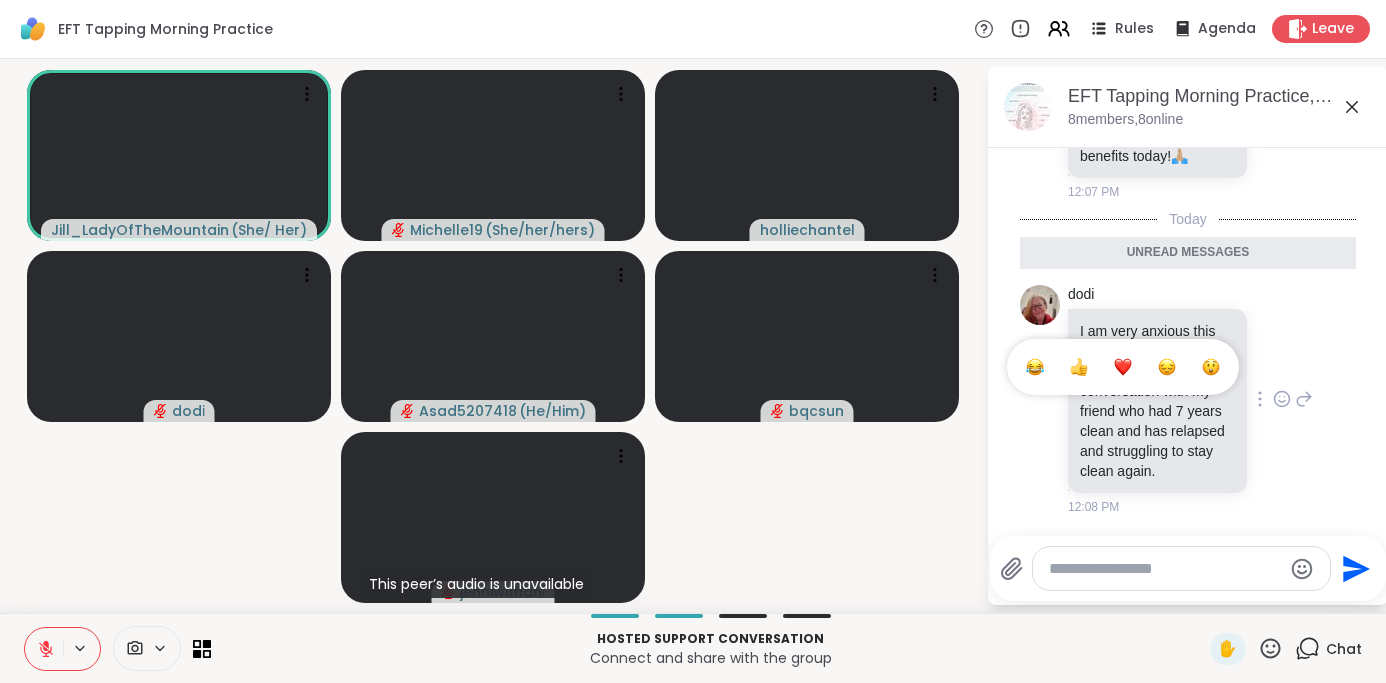 click on "dodi I am very anxious this morning. I just had a very difficult conversation with my friend who had 7 years clean and has relapsed and struggling to stay clean again. [TIME]" at bounding box center (1190, 400) 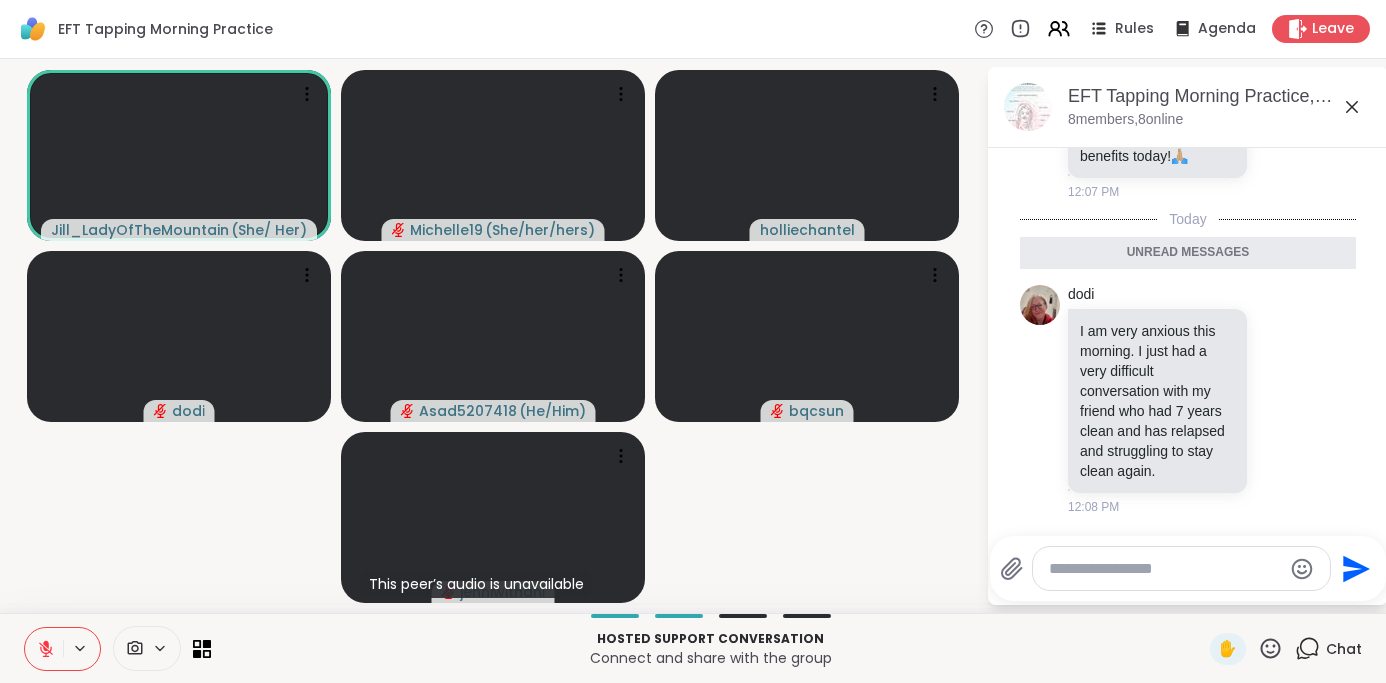 click 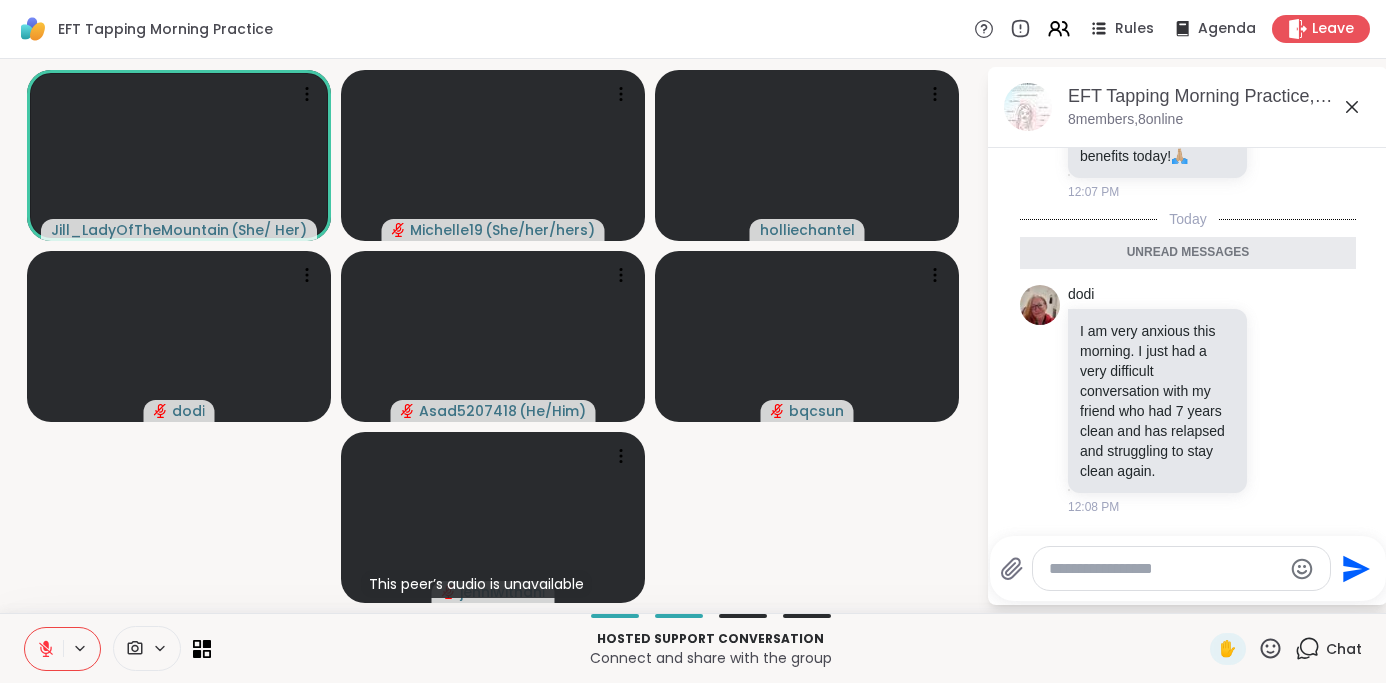 click 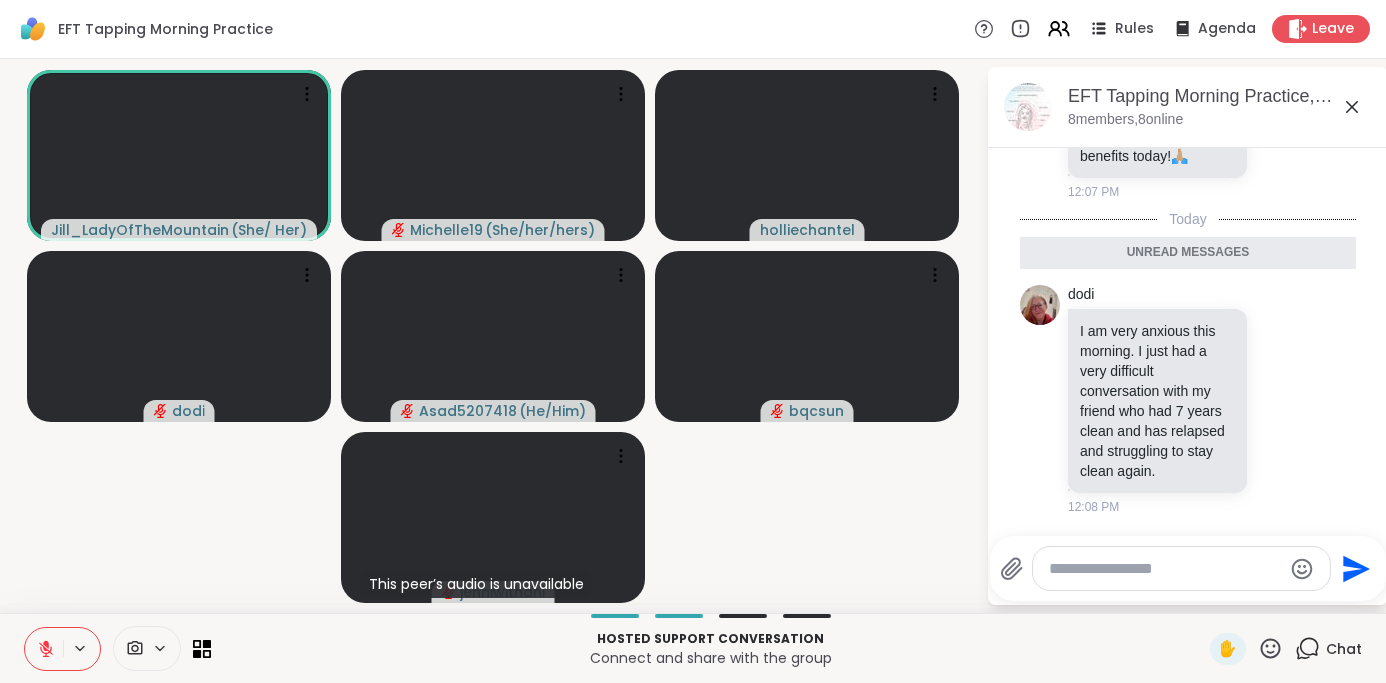 click at bounding box center (1165, 569) 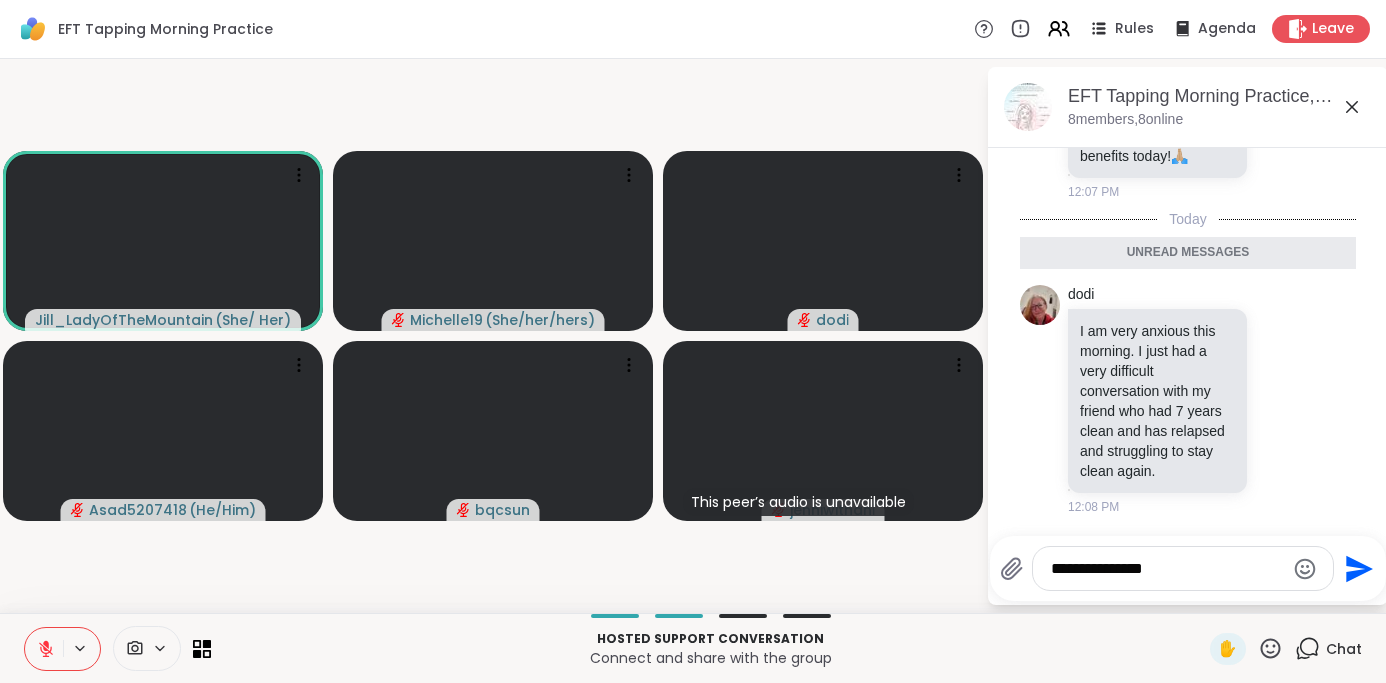 type on "**********" 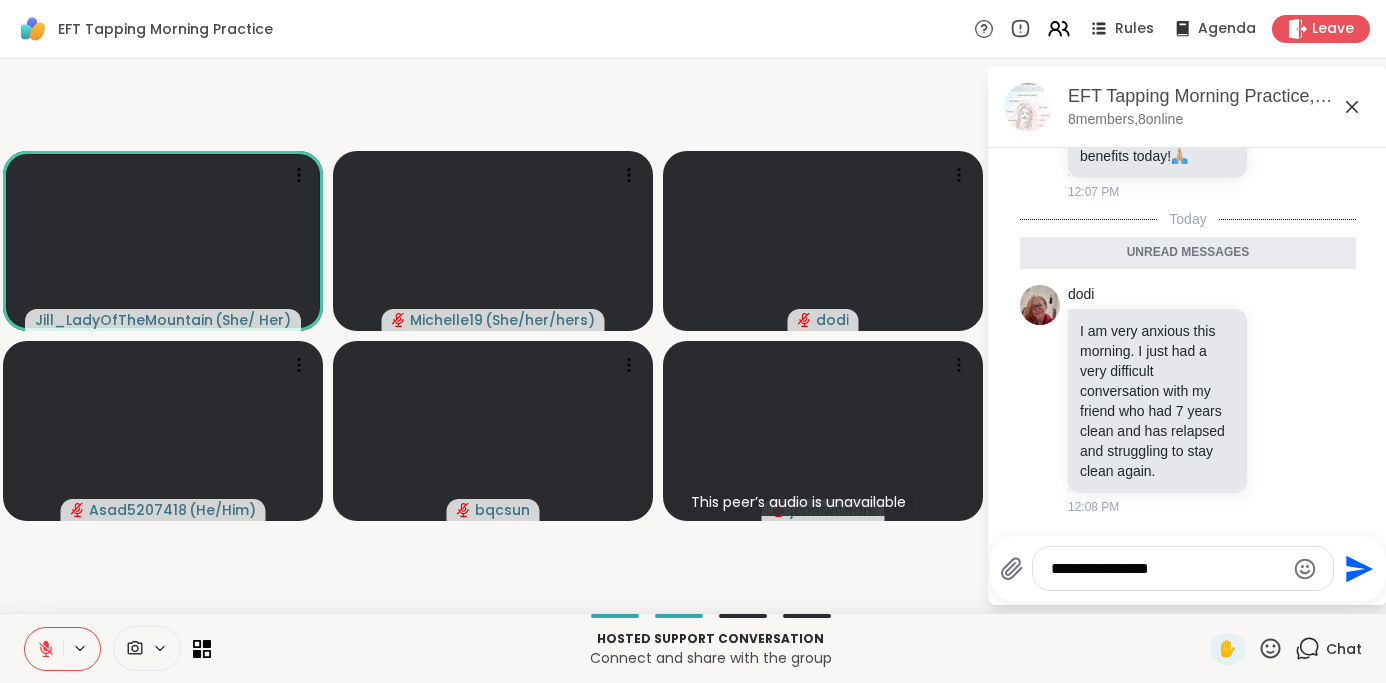 type 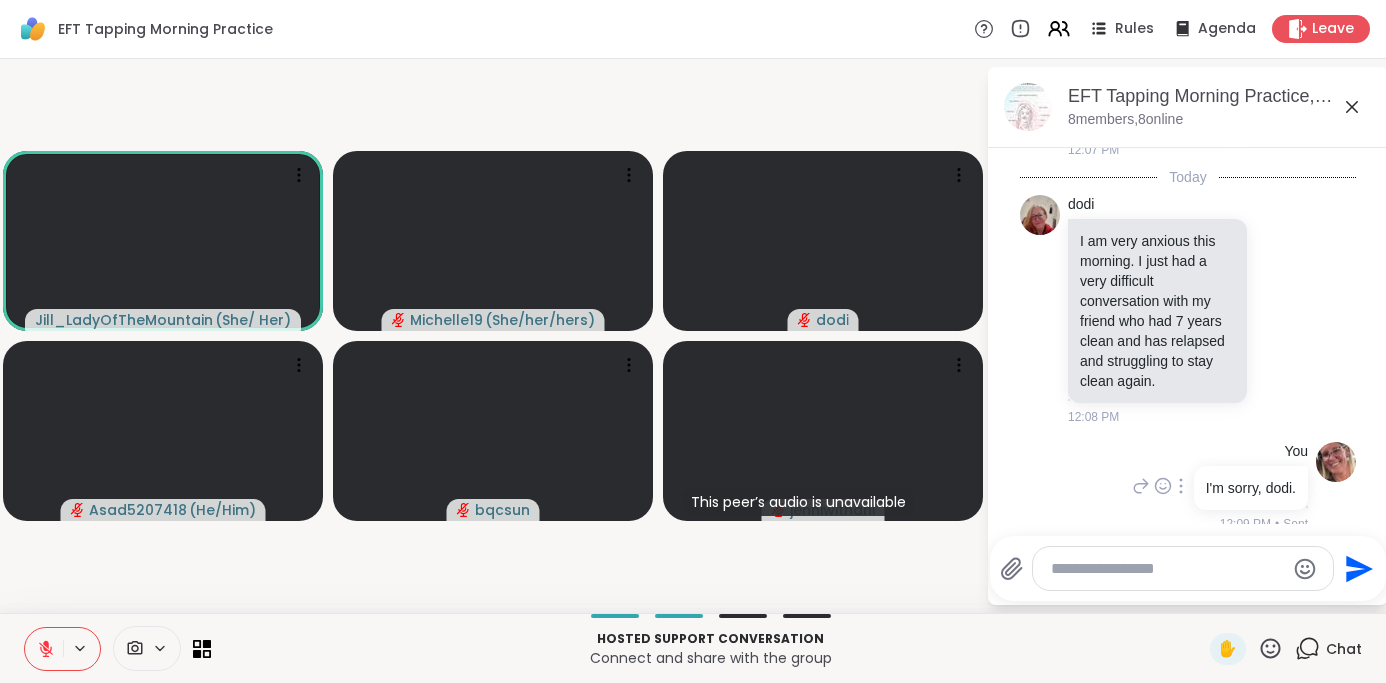 scroll, scrollTop: 1824, scrollLeft: 0, axis: vertical 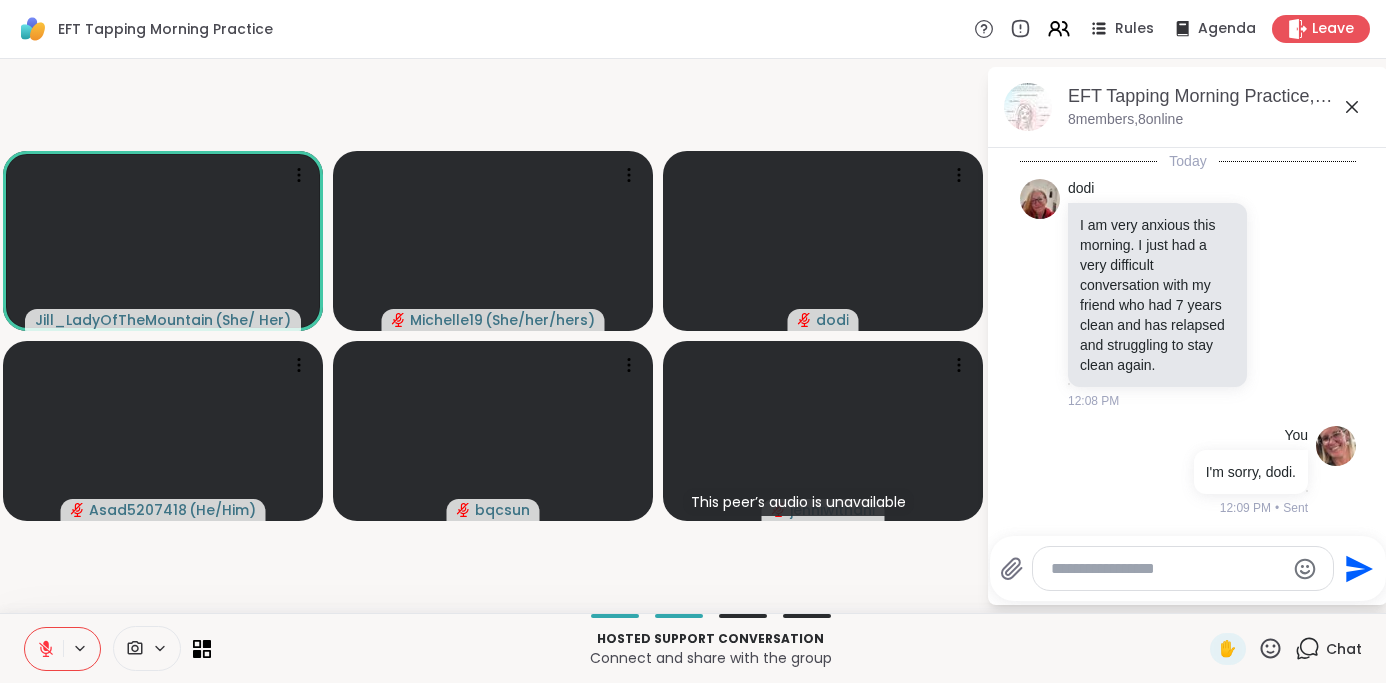 click 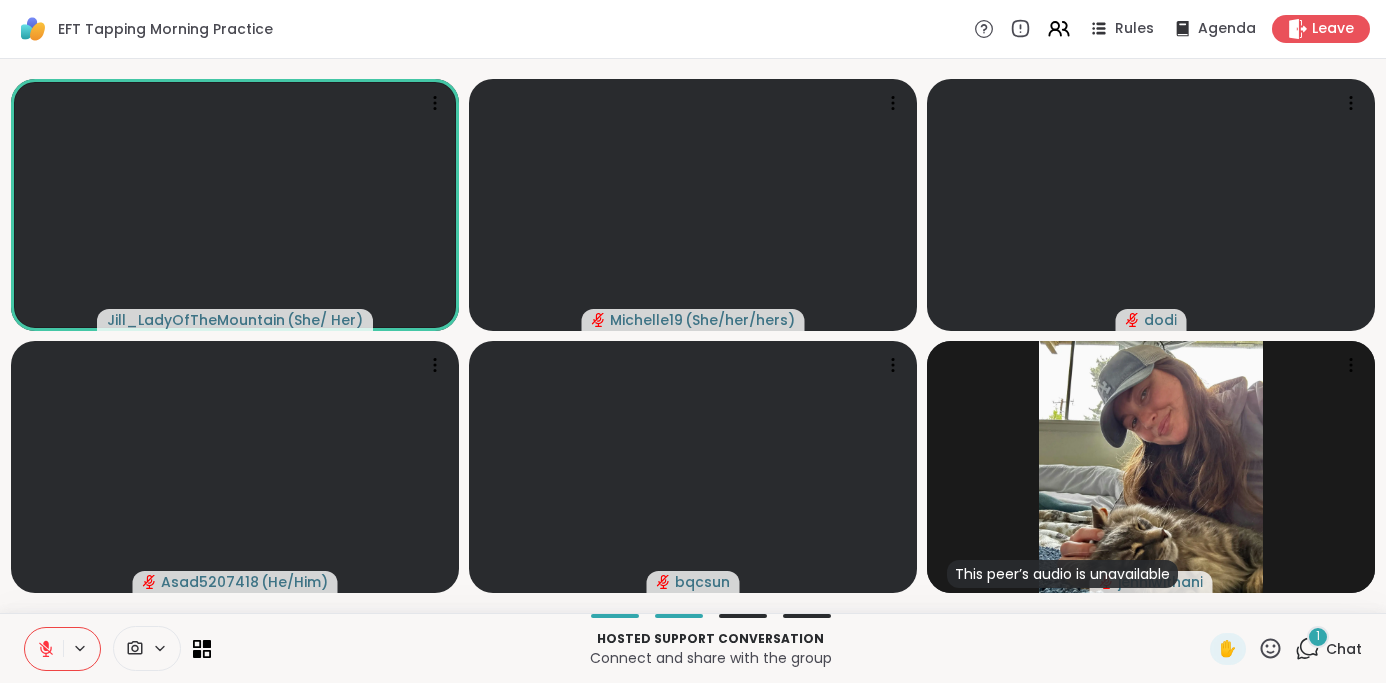click 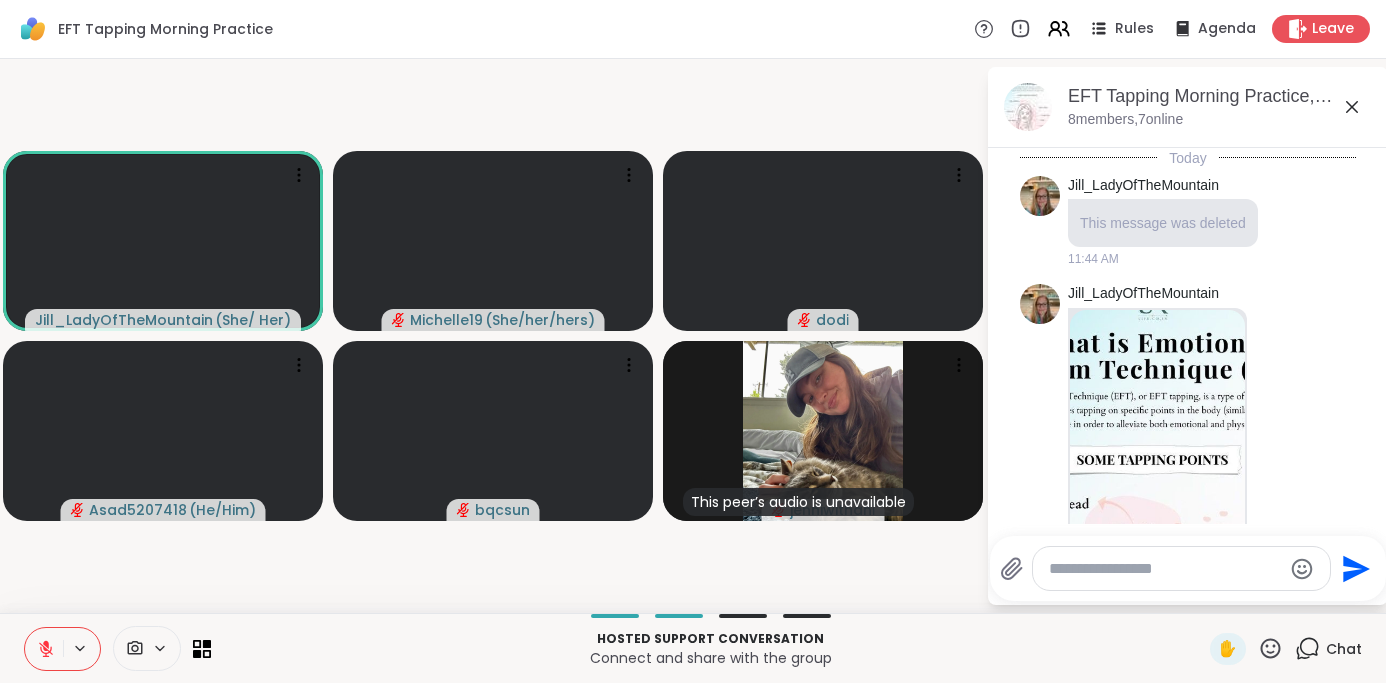 scroll, scrollTop: 2036, scrollLeft: 0, axis: vertical 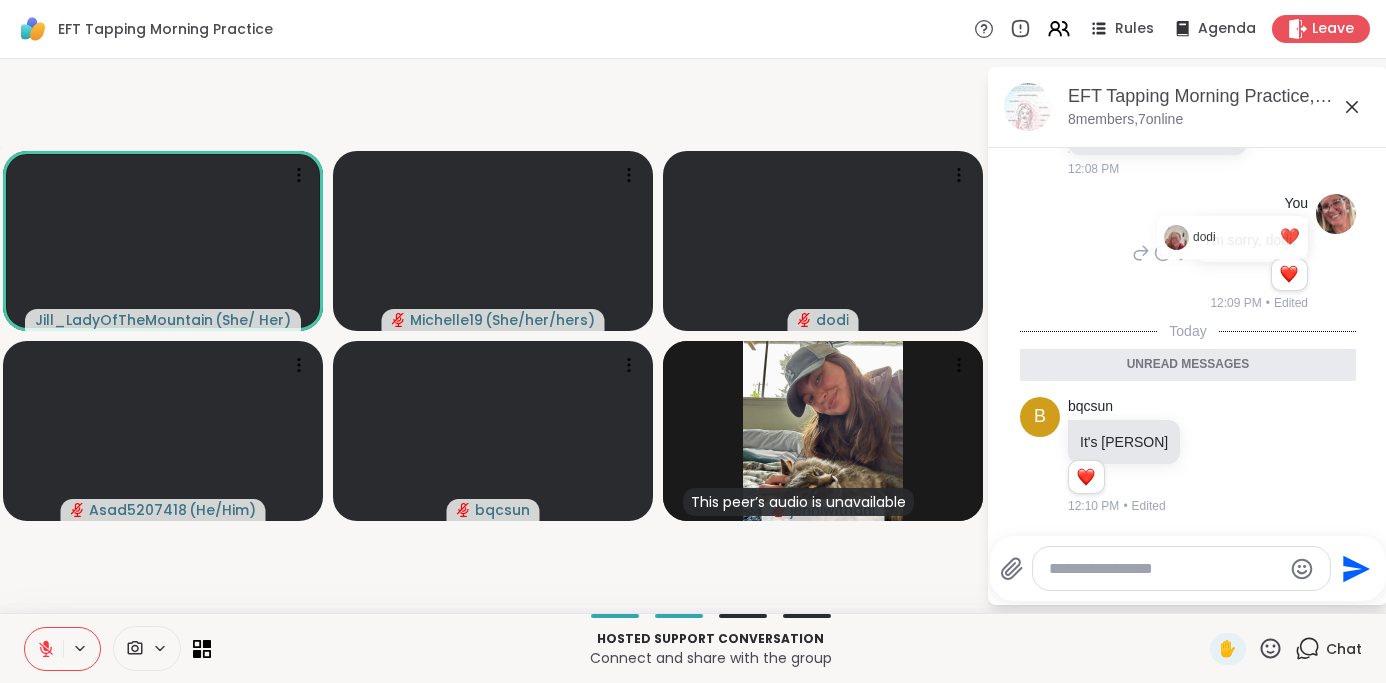 click at bounding box center (1289, 274) 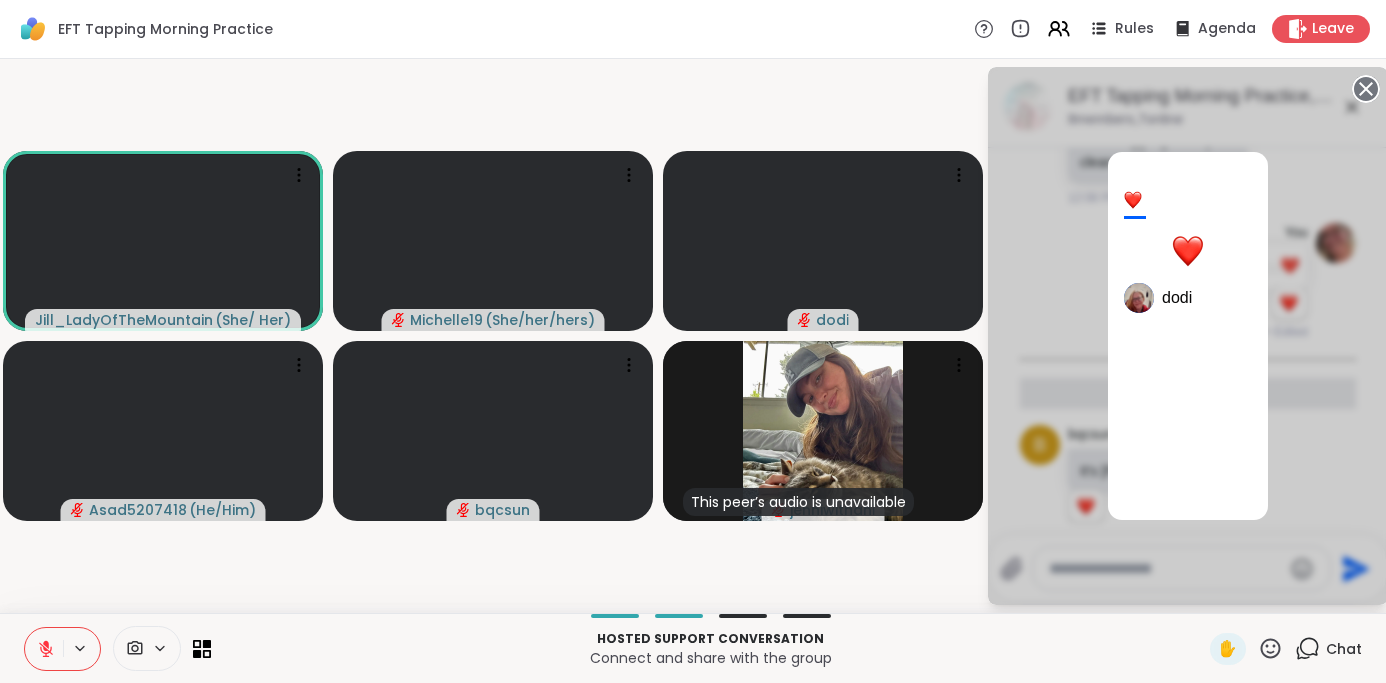 click on "1 dodi" at bounding box center [1188, 336] 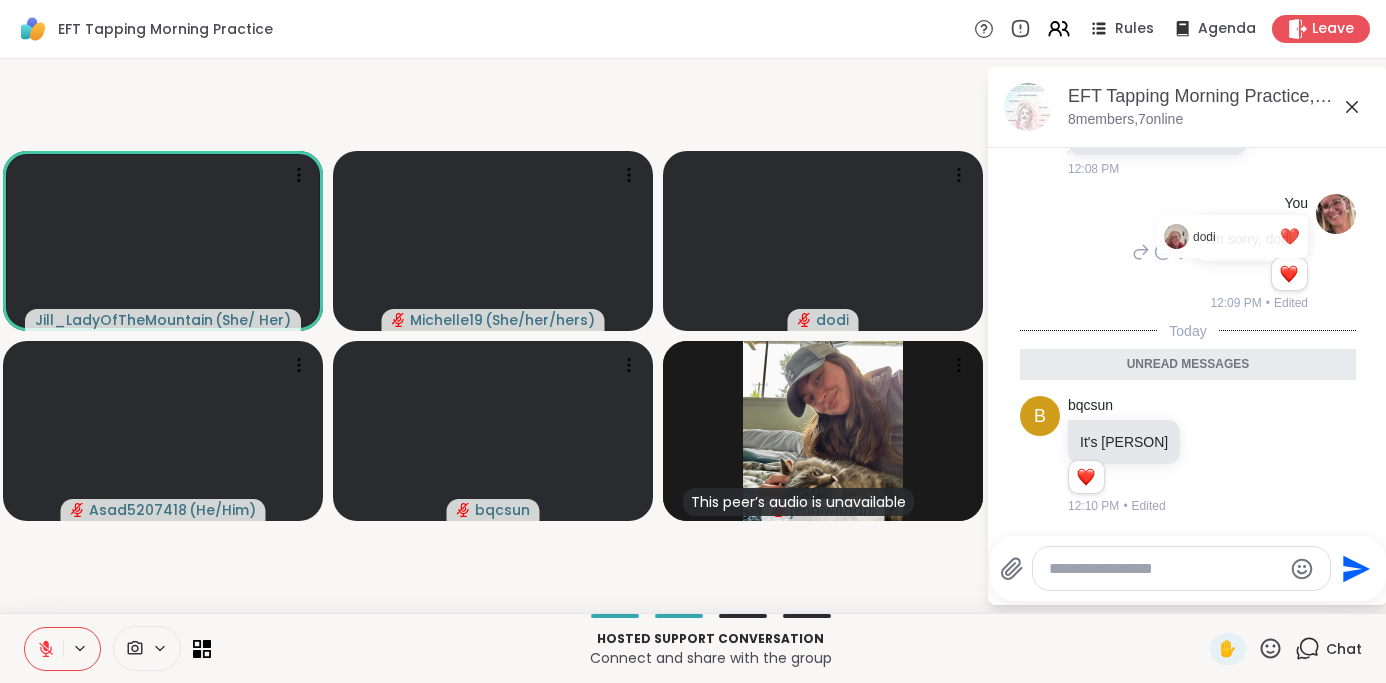 click 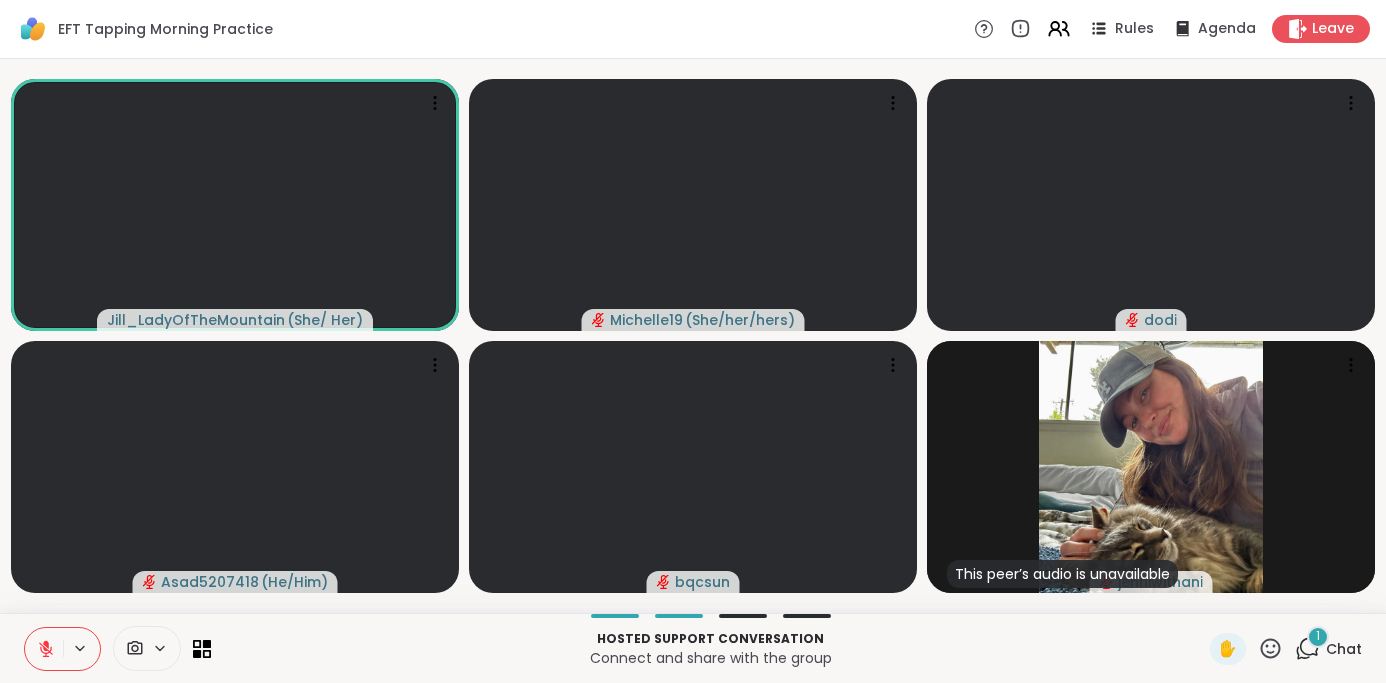 click 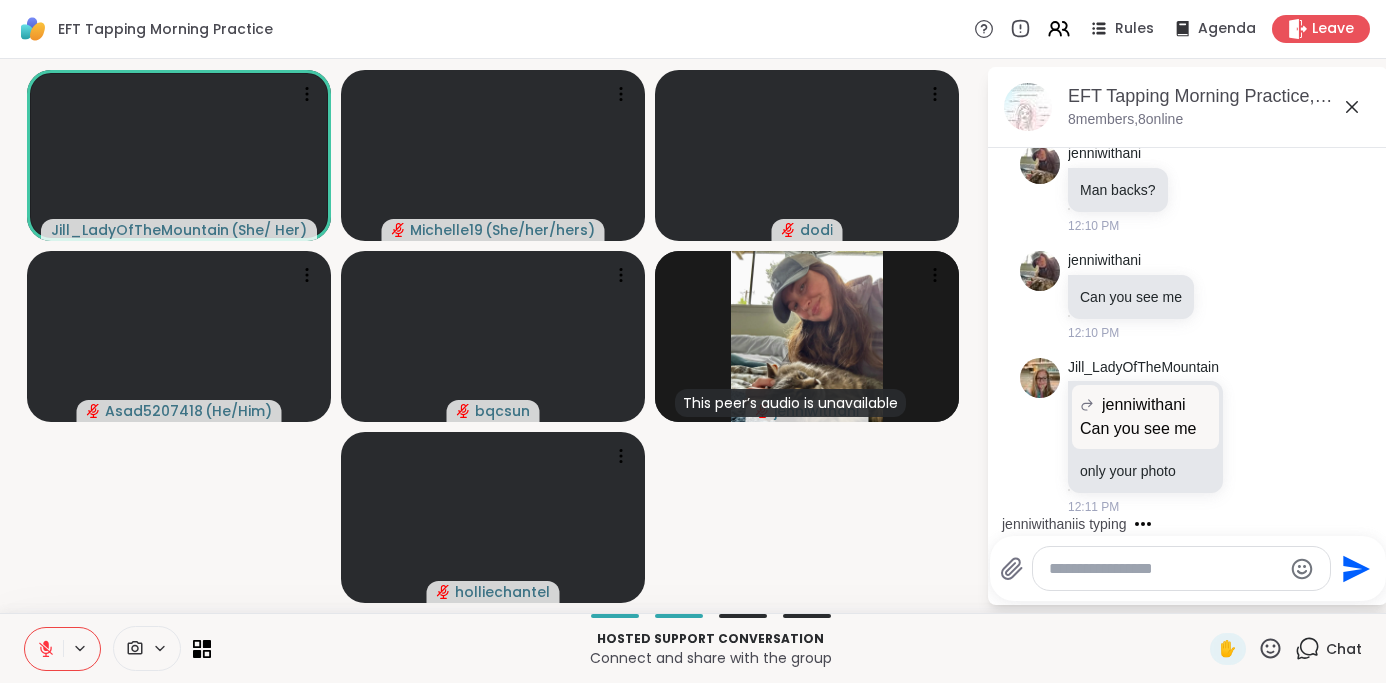 scroll, scrollTop: 2772, scrollLeft: 0, axis: vertical 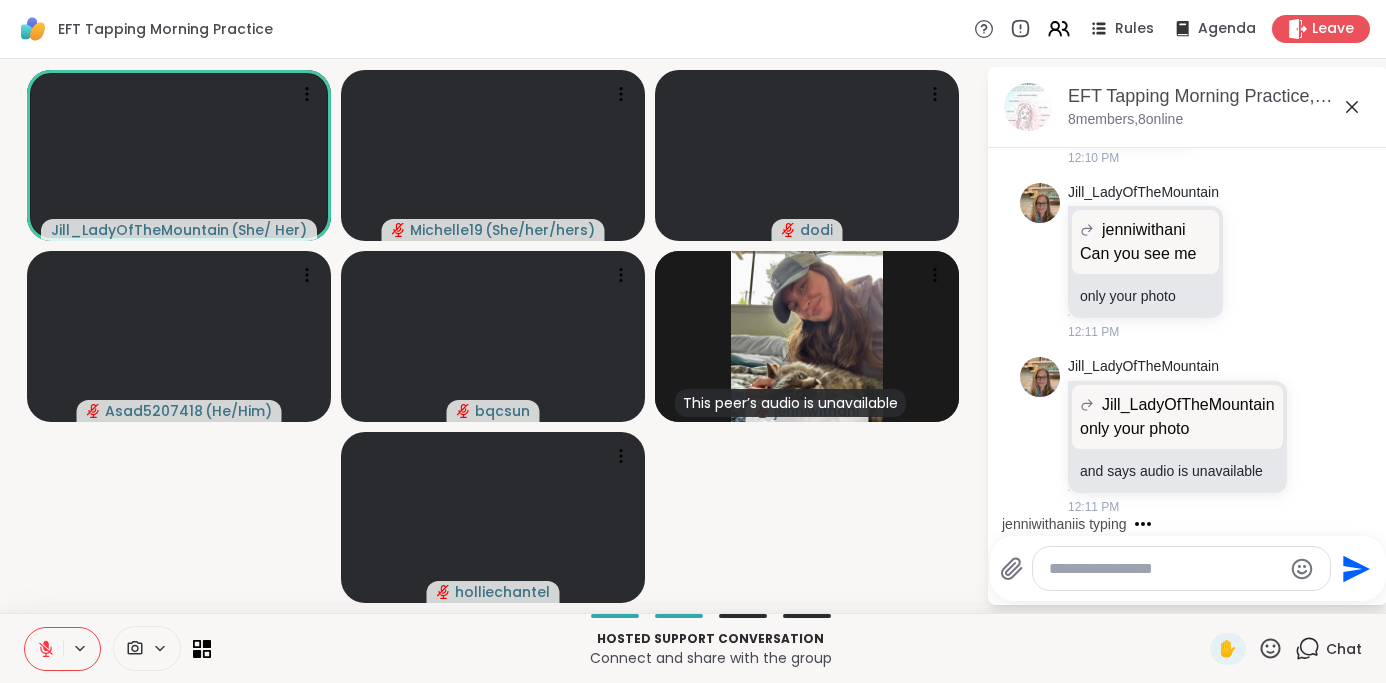 click 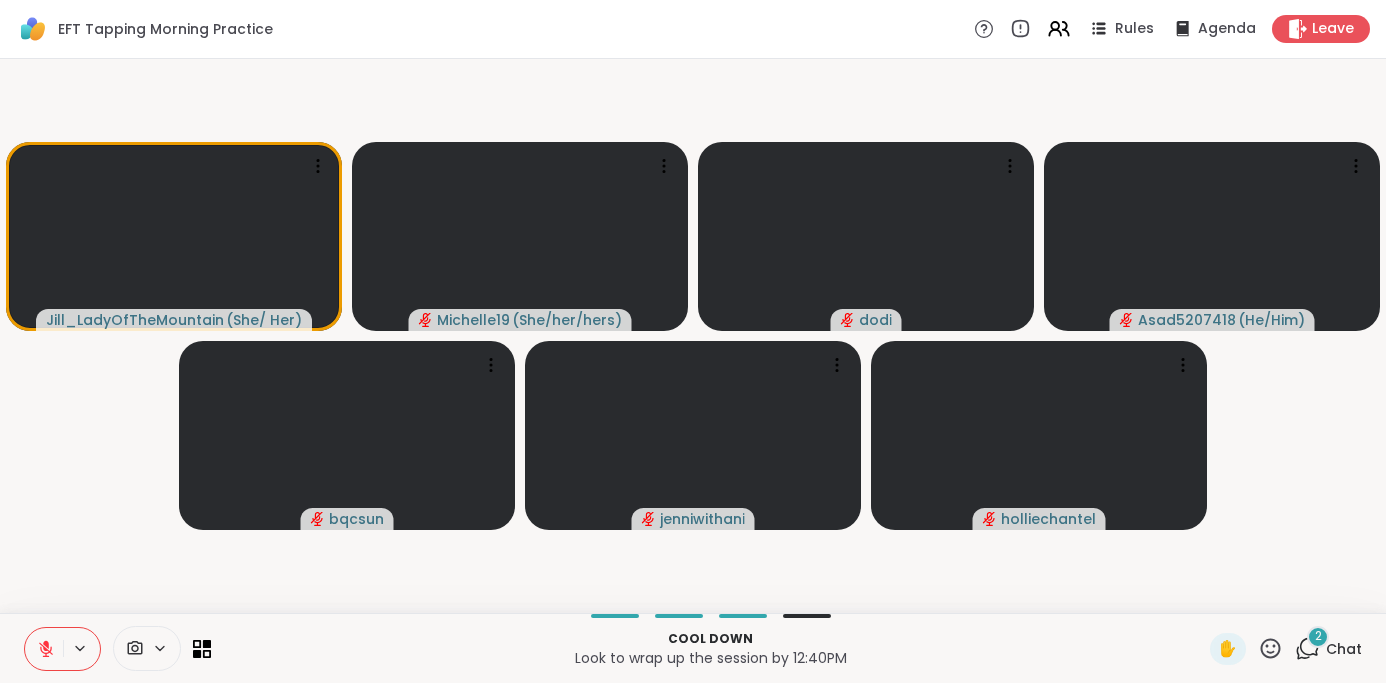 click 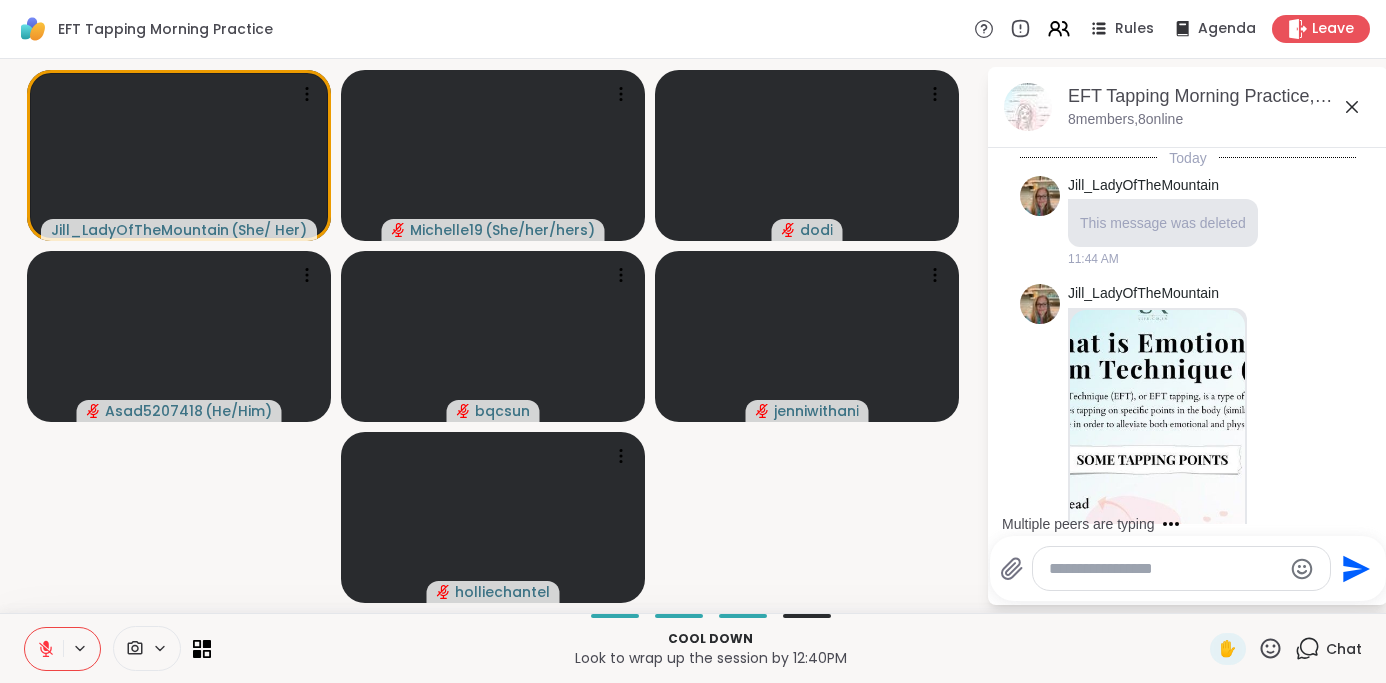 click at bounding box center [1165, 569] 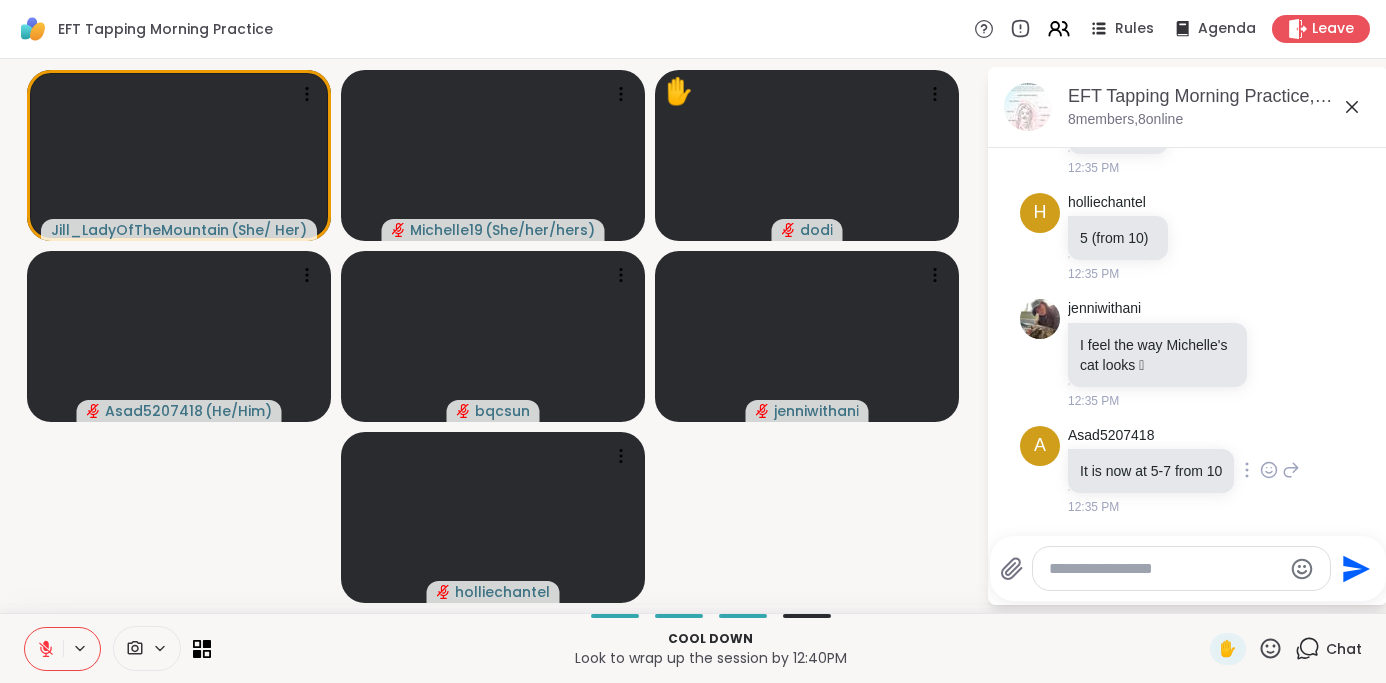 scroll, scrollTop: 3578, scrollLeft: 0, axis: vertical 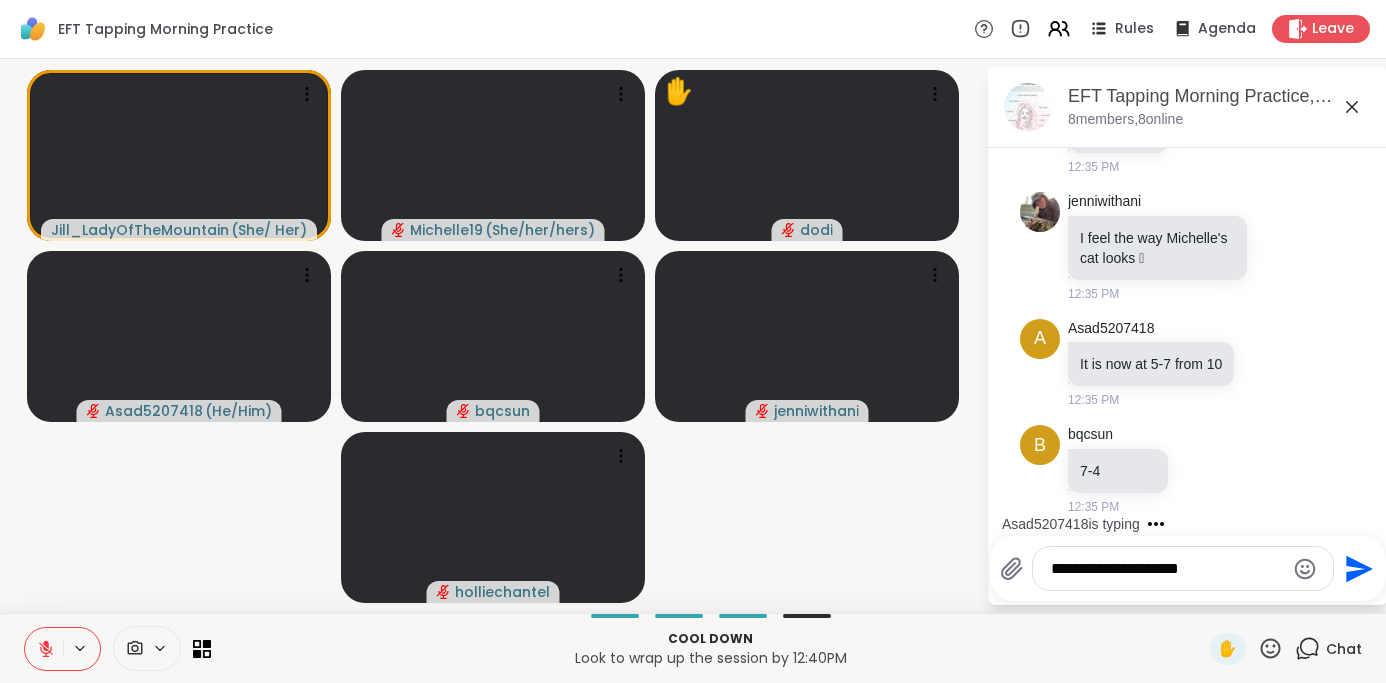 type on "**********" 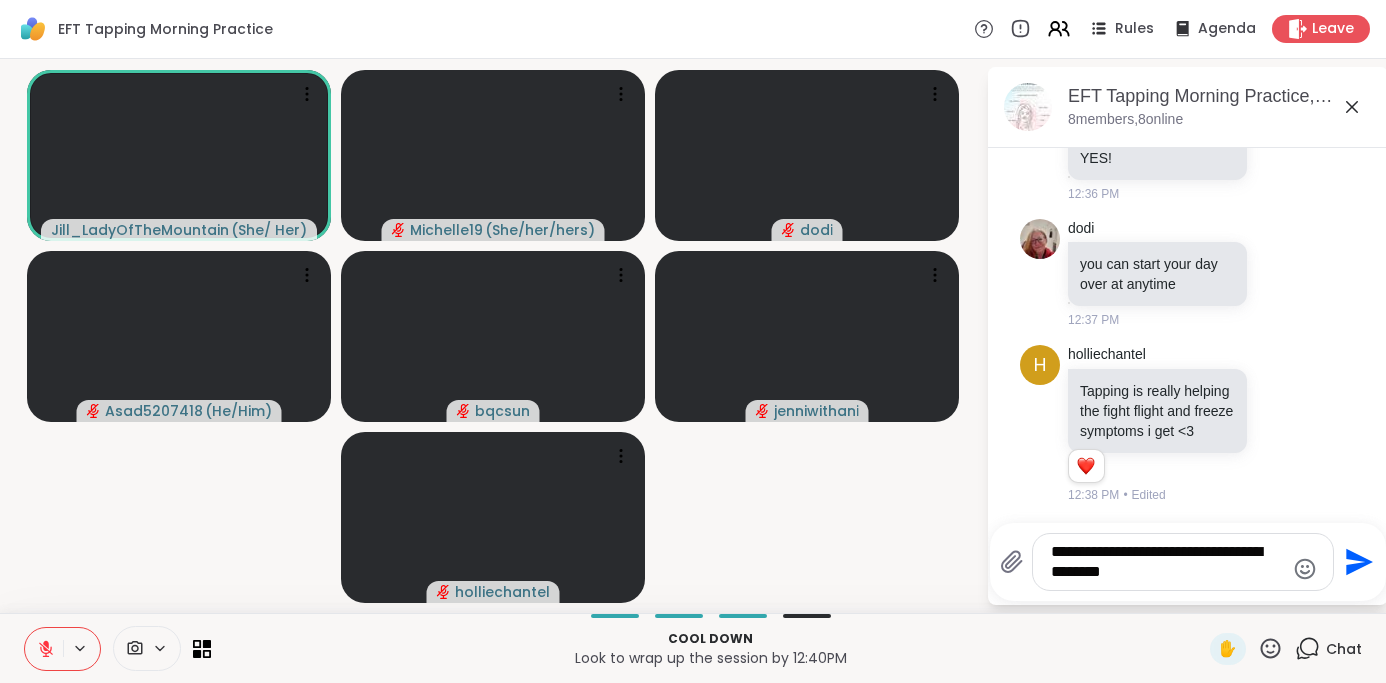 scroll, scrollTop: 4649, scrollLeft: 0, axis: vertical 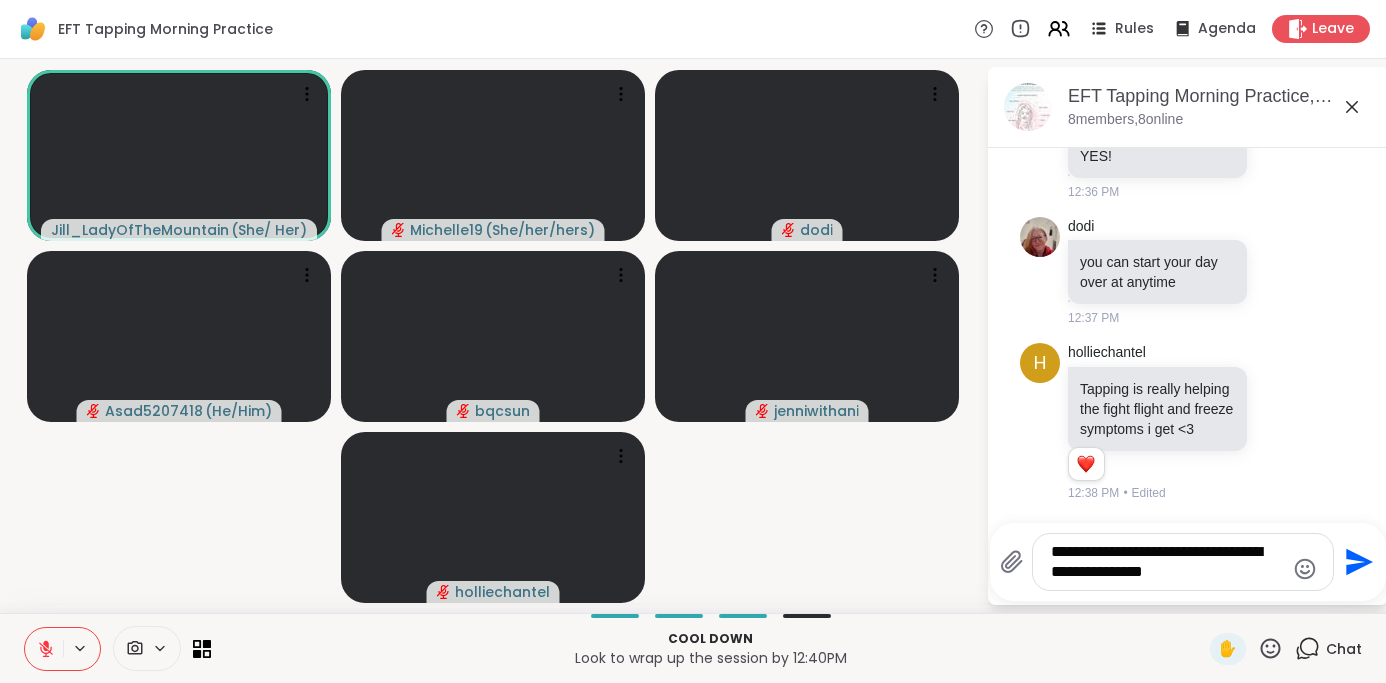 type on "**********" 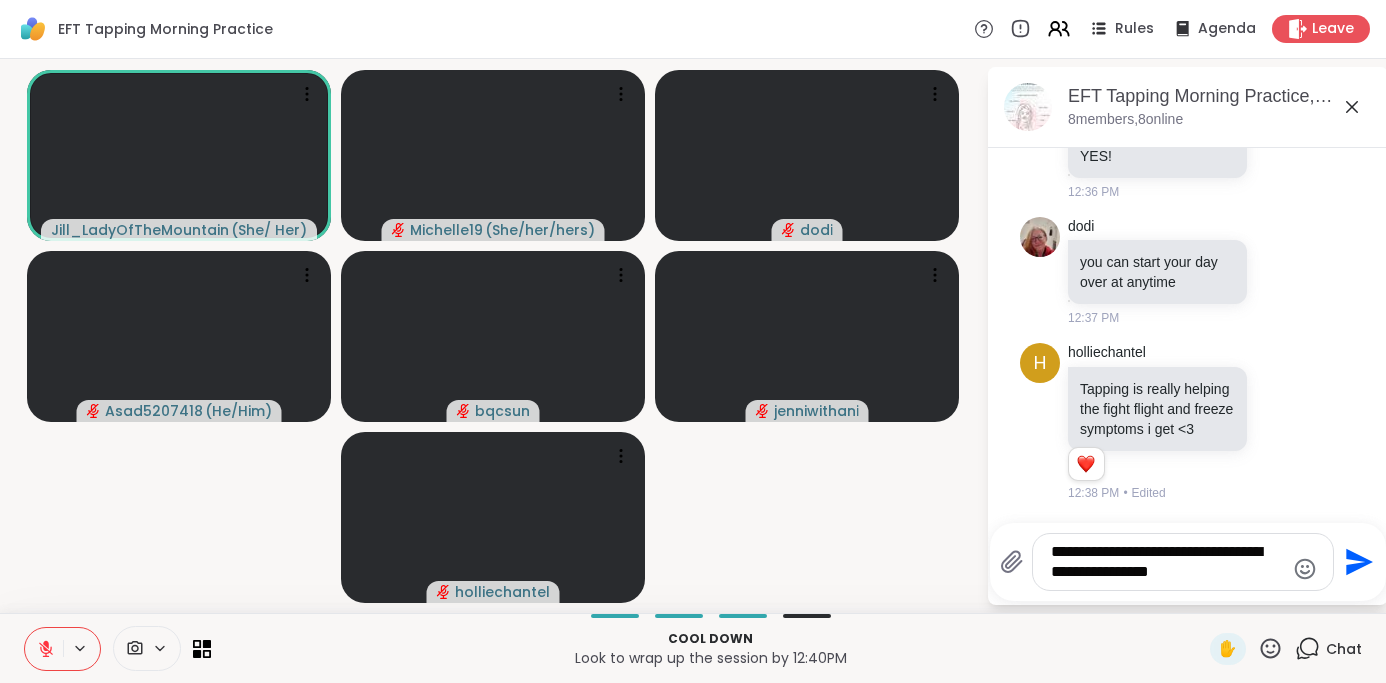 type 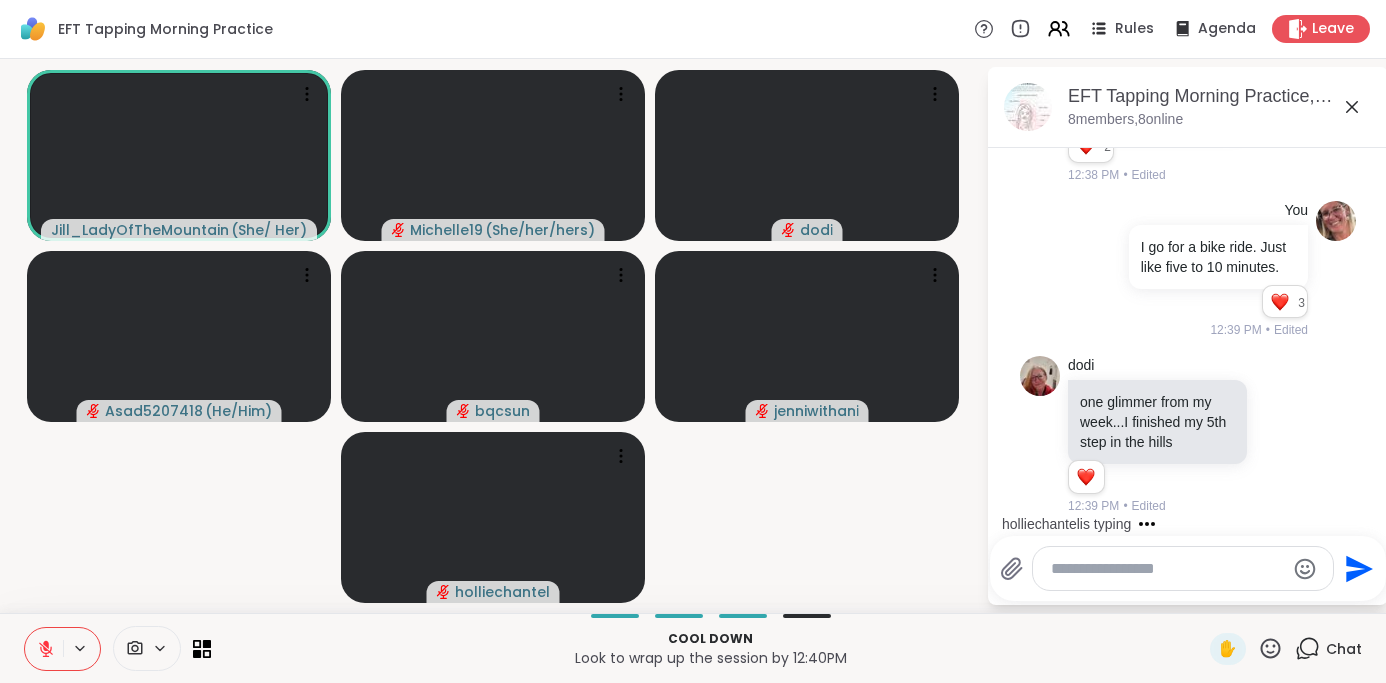 scroll, scrollTop: 4995, scrollLeft: 0, axis: vertical 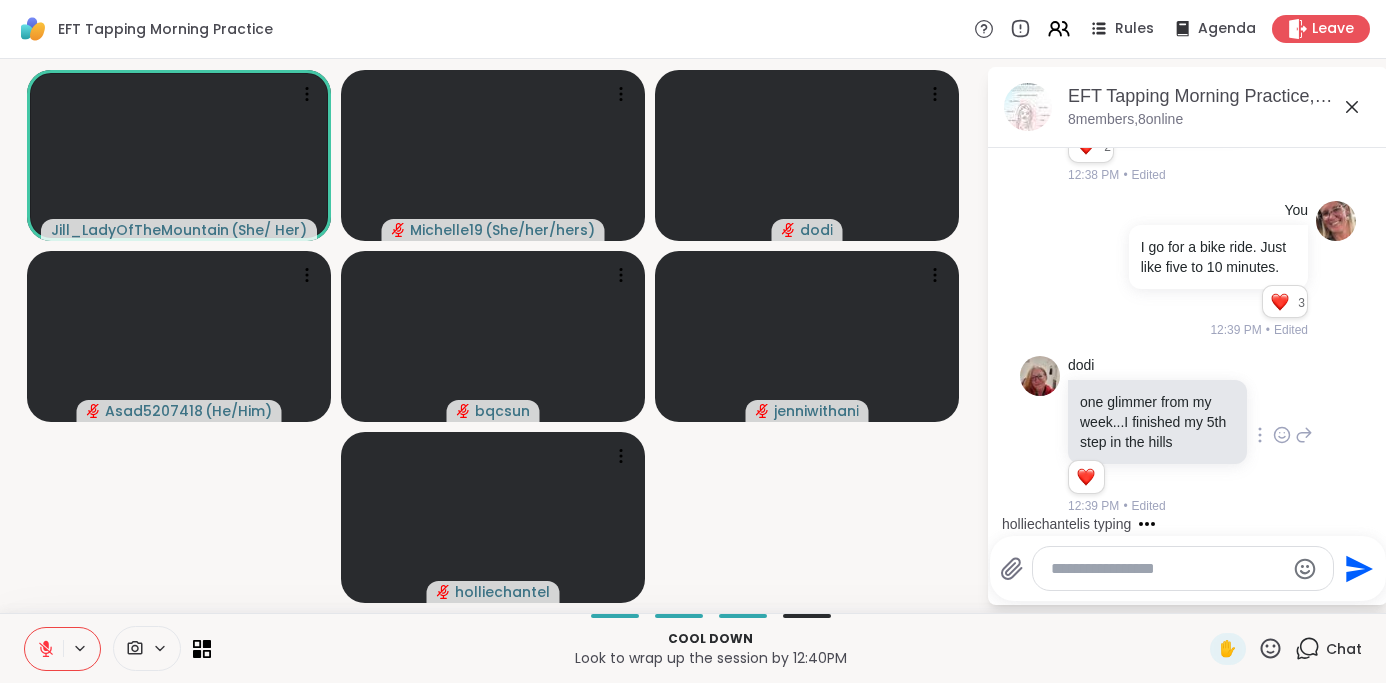 click 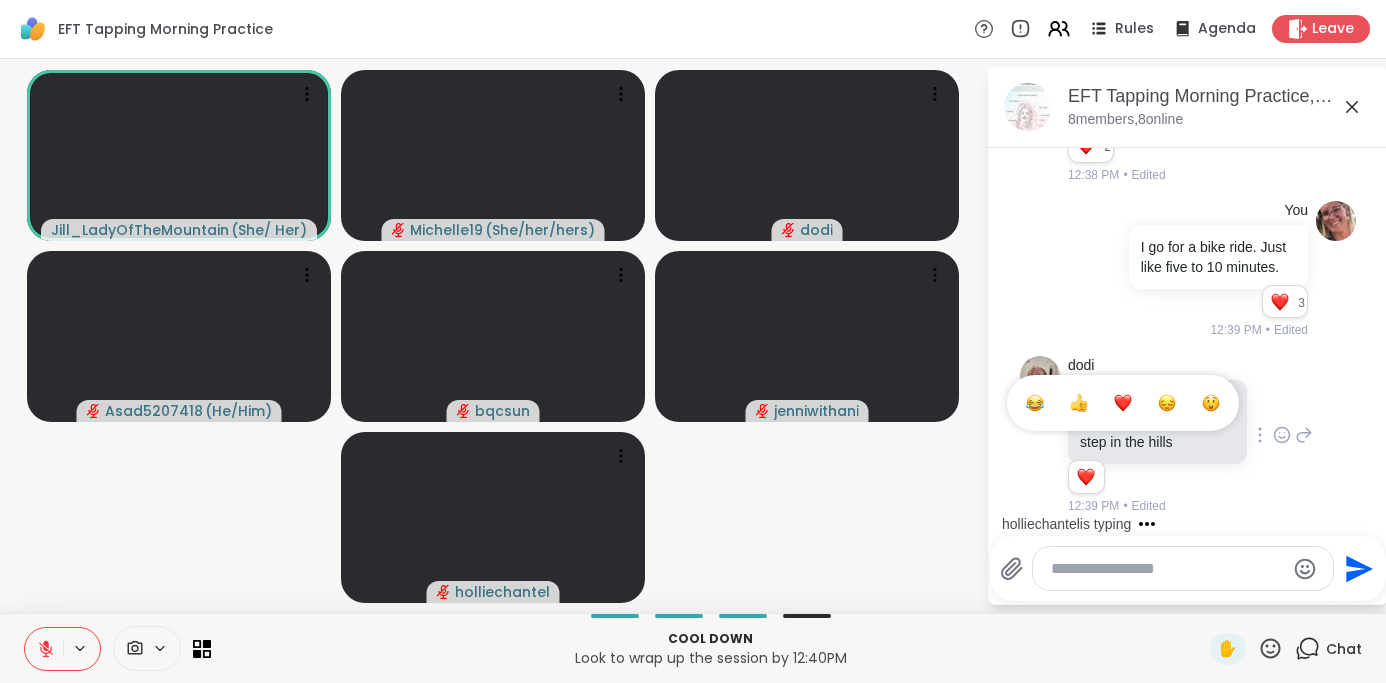 click at bounding box center (1123, 403) 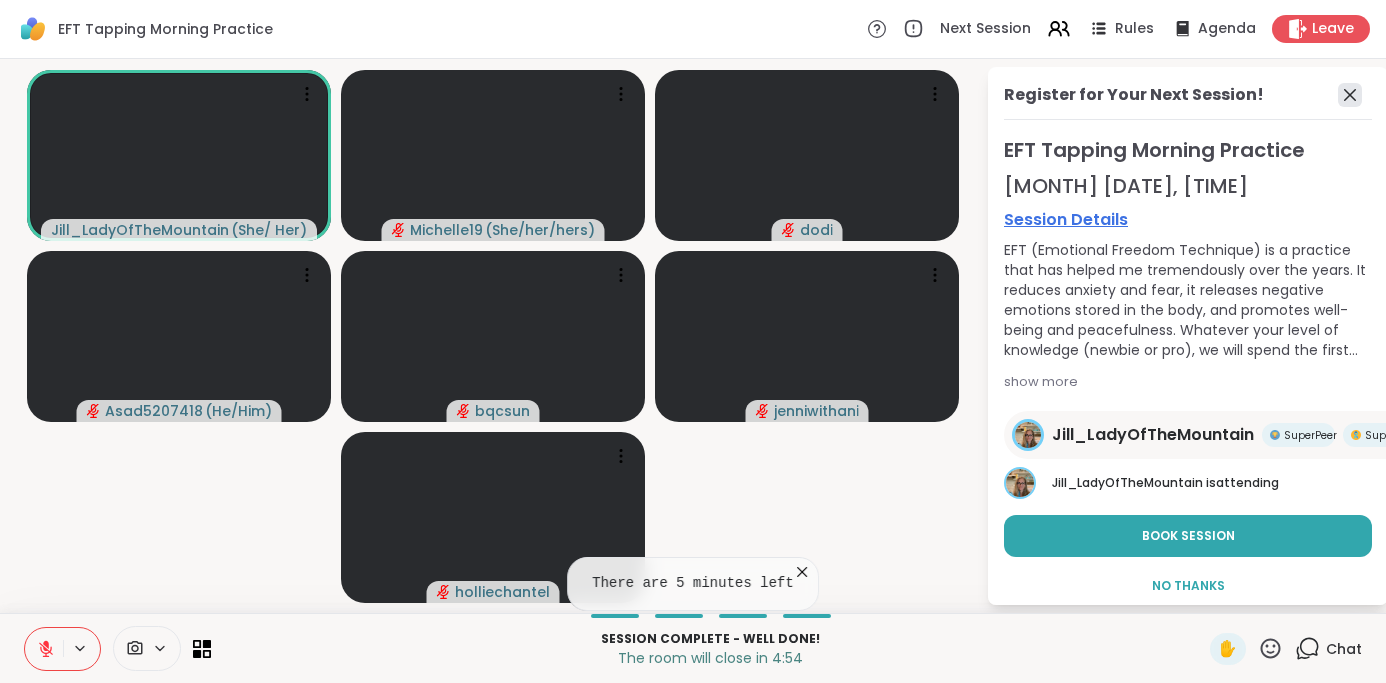 click 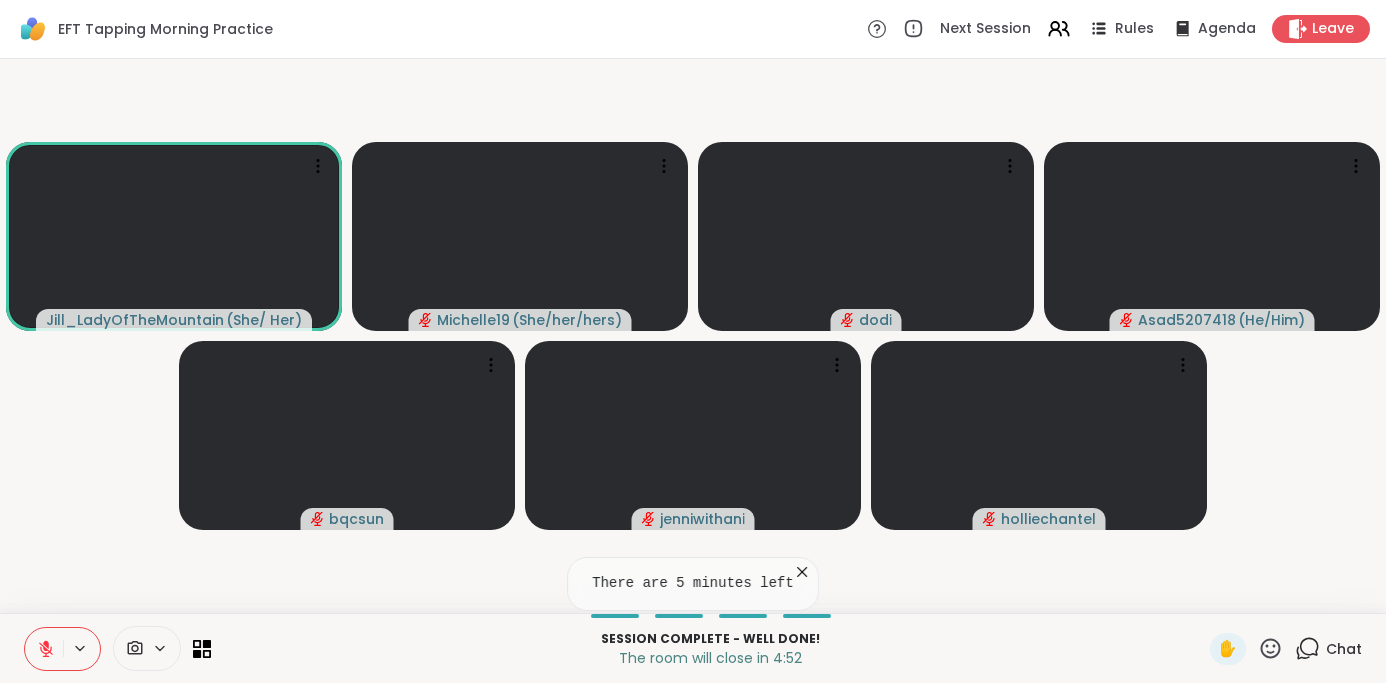 click 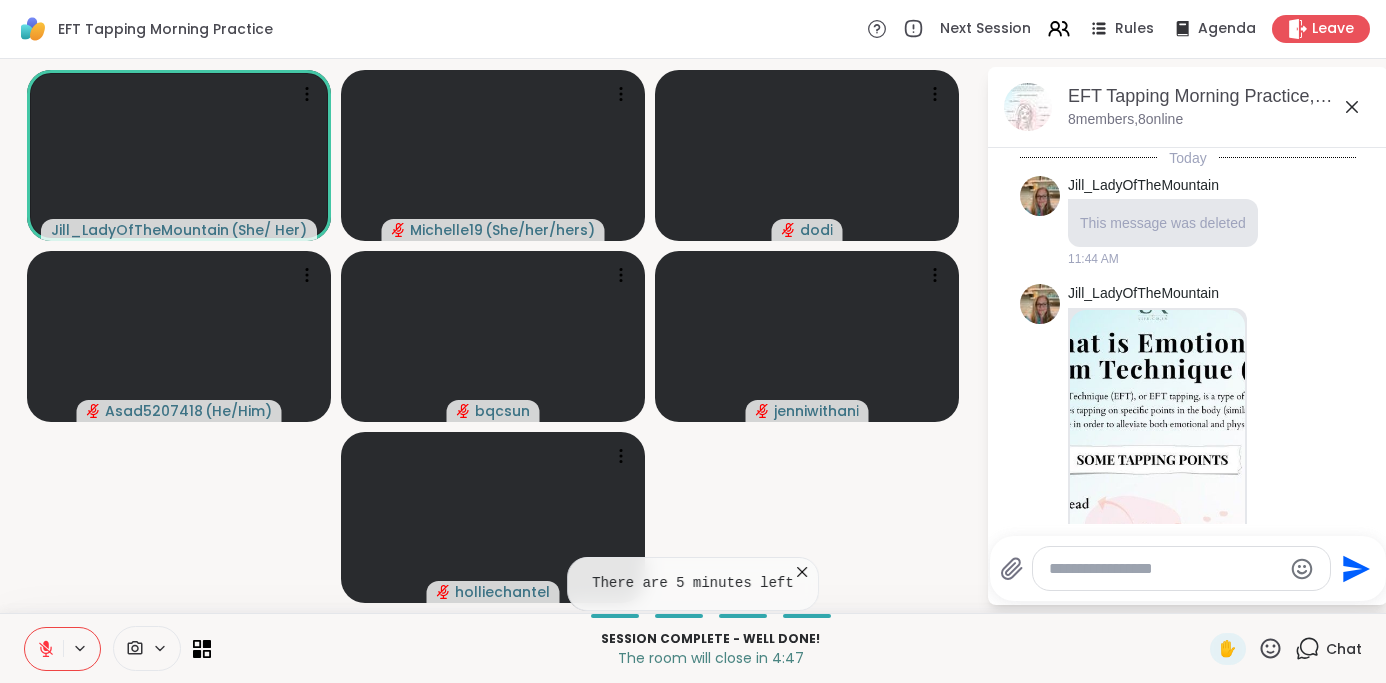 scroll, scrollTop: 4975, scrollLeft: 0, axis: vertical 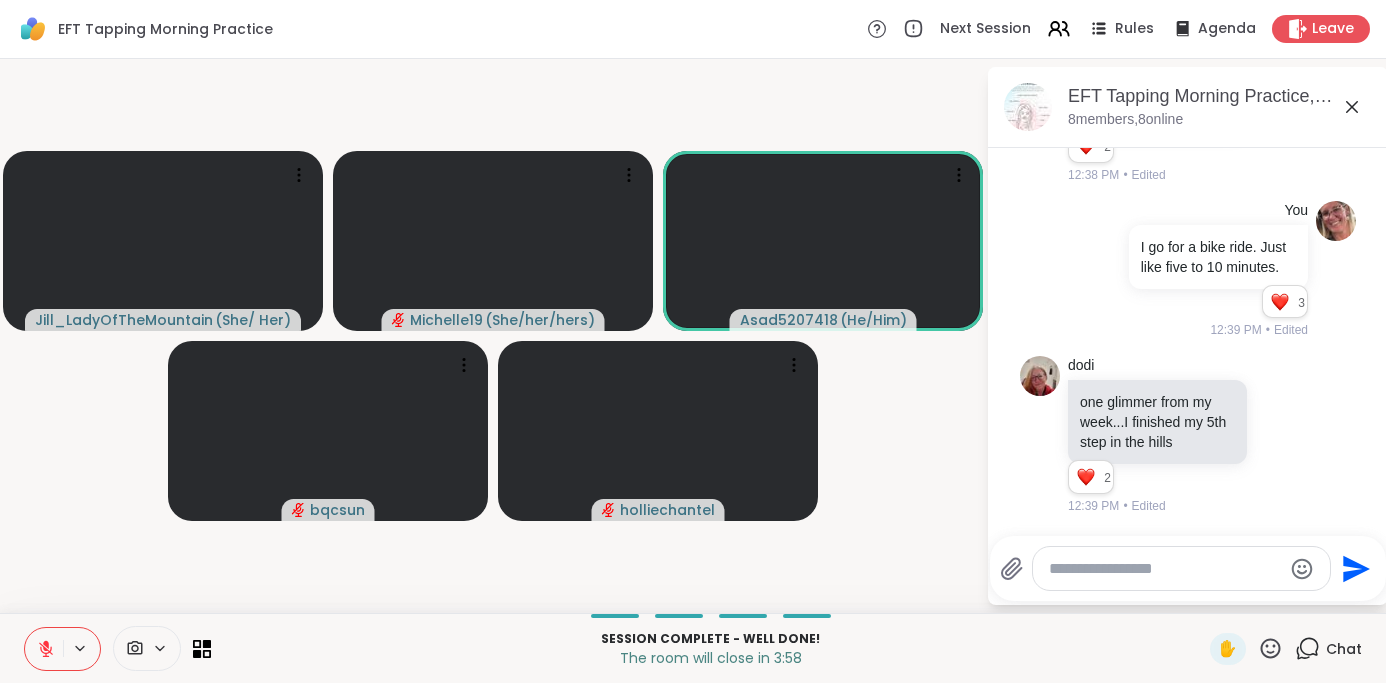 click 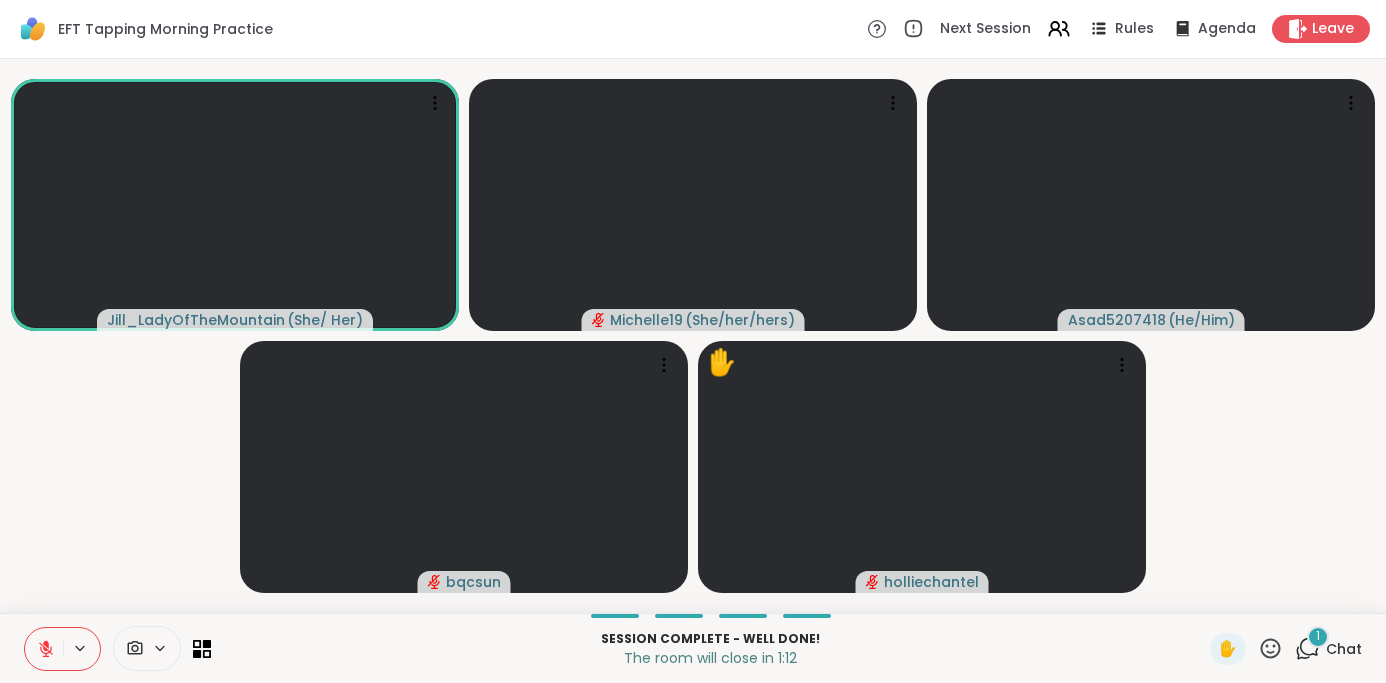 click 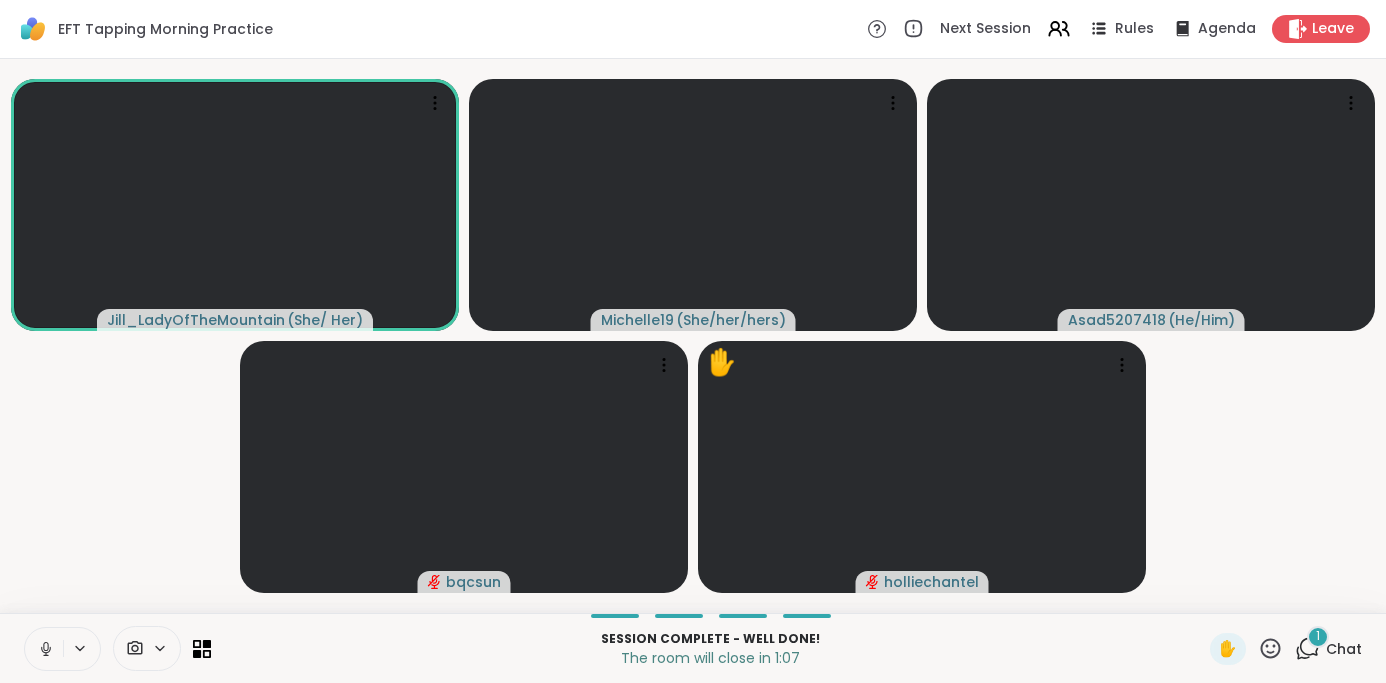 click 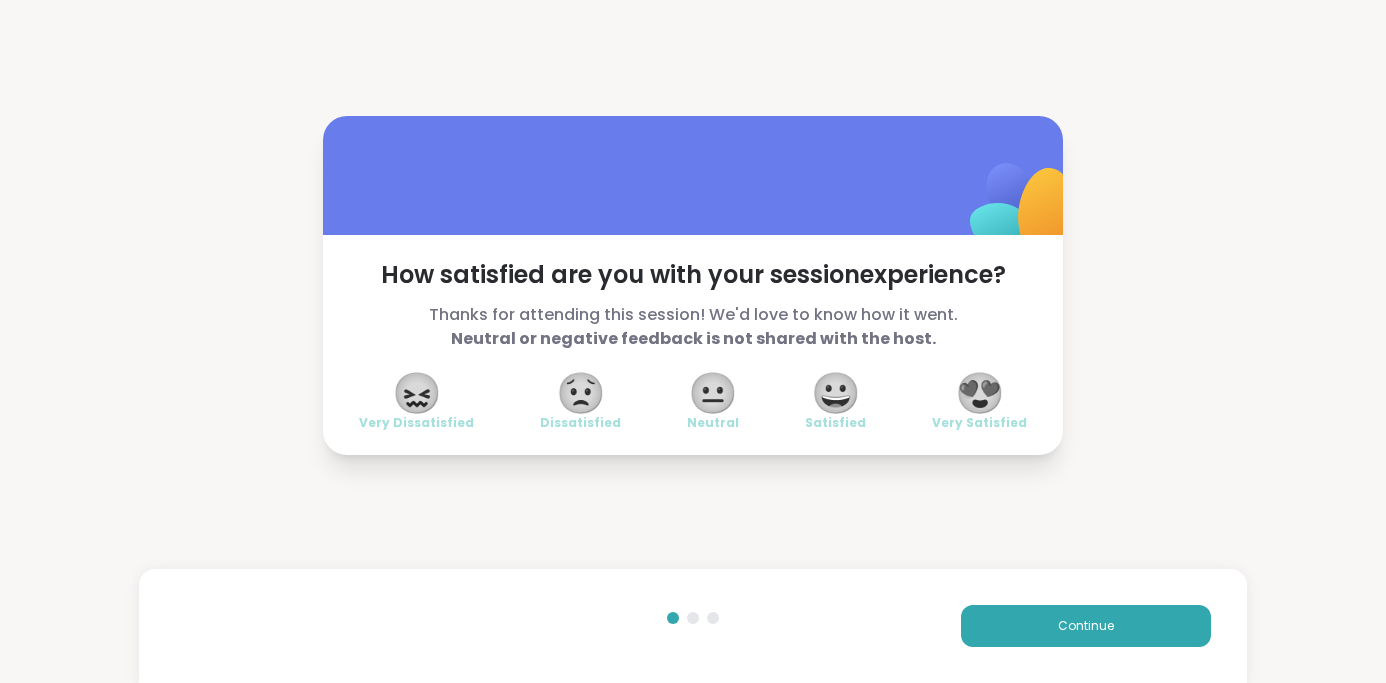 click on "😍" at bounding box center [980, 393] 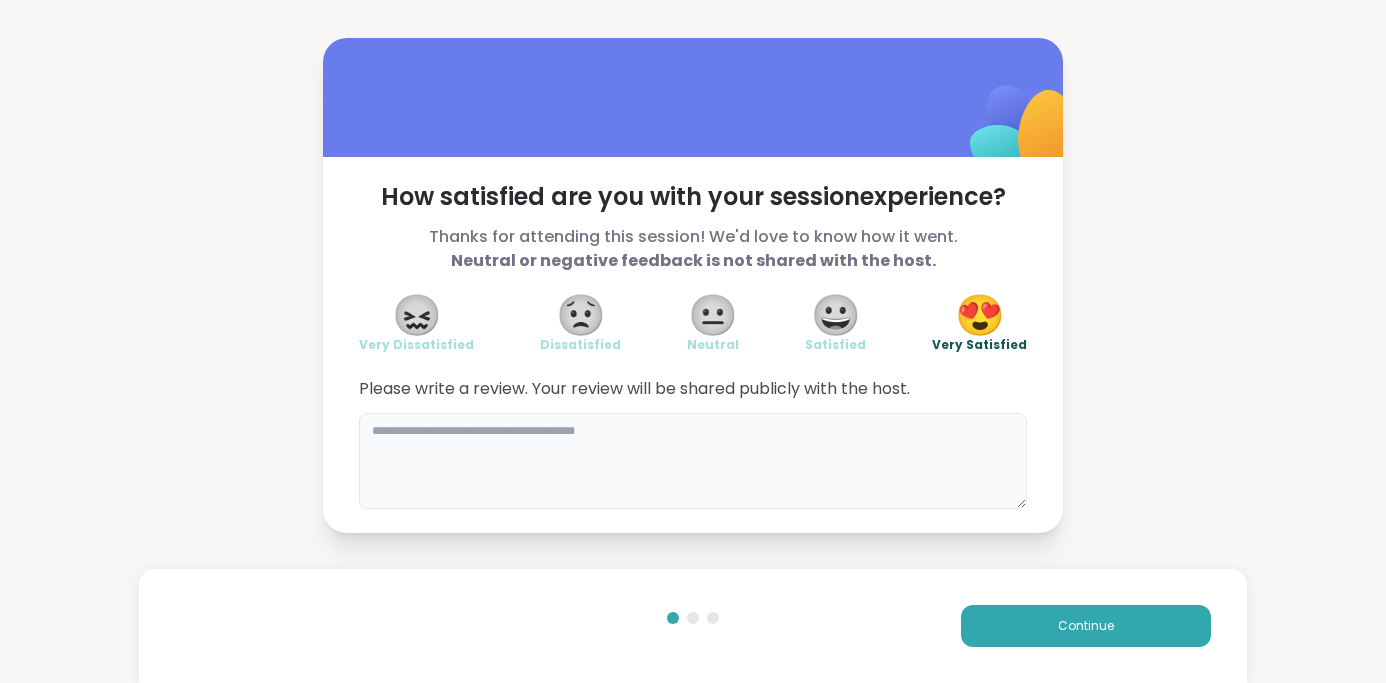 click at bounding box center (693, 461) 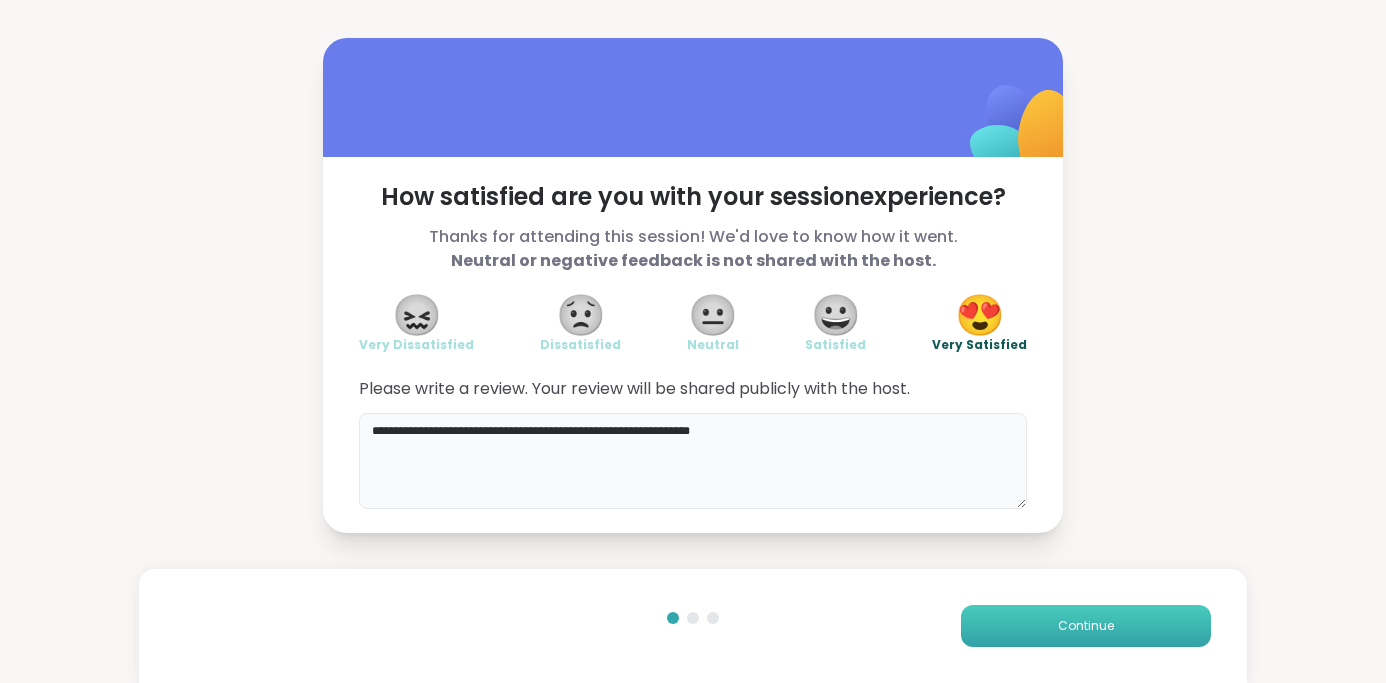 type on "**********" 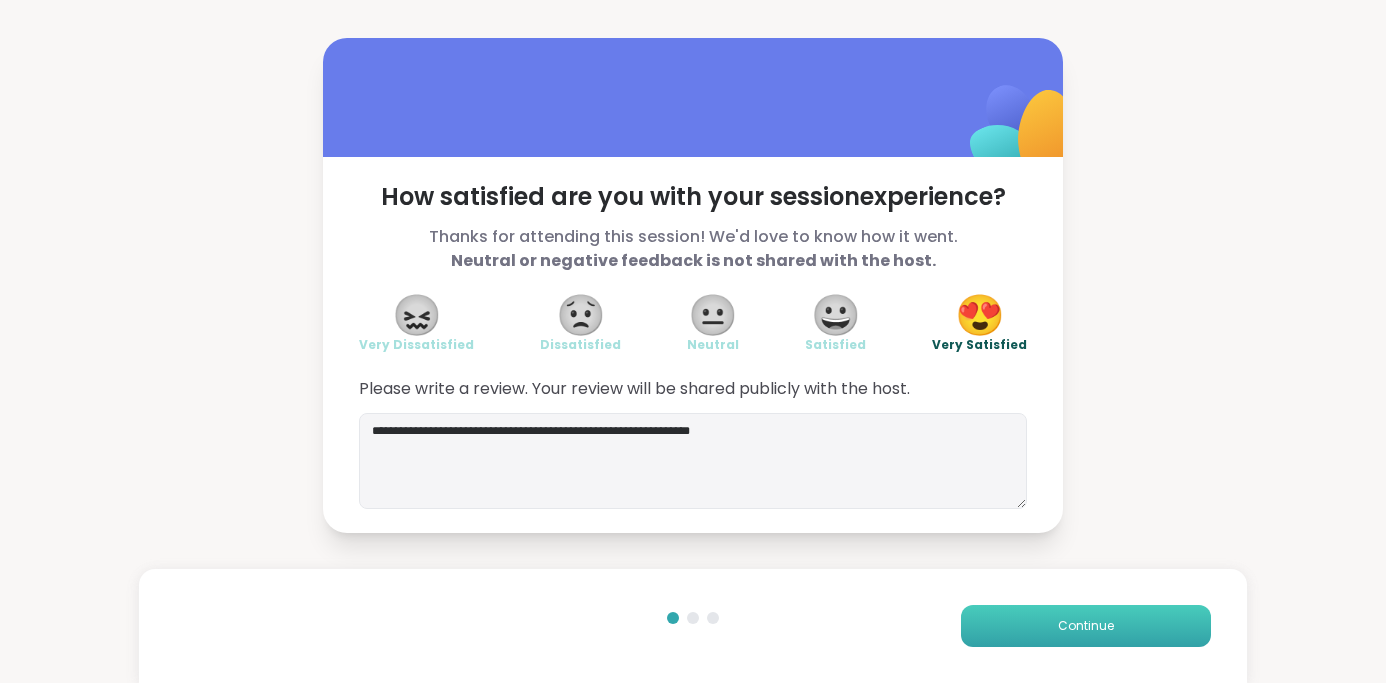 click on "Continue" at bounding box center (1086, 626) 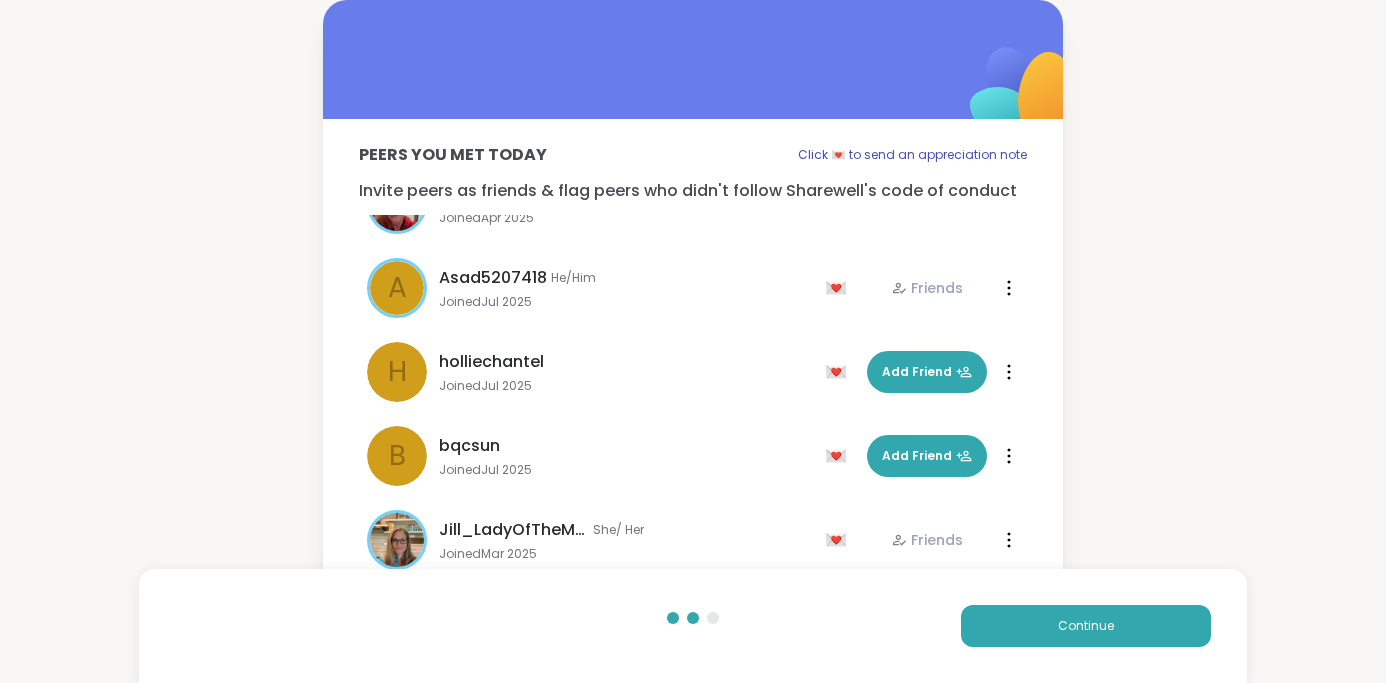 scroll, scrollTop: 144, scrollLeft: 0, axis: vertical 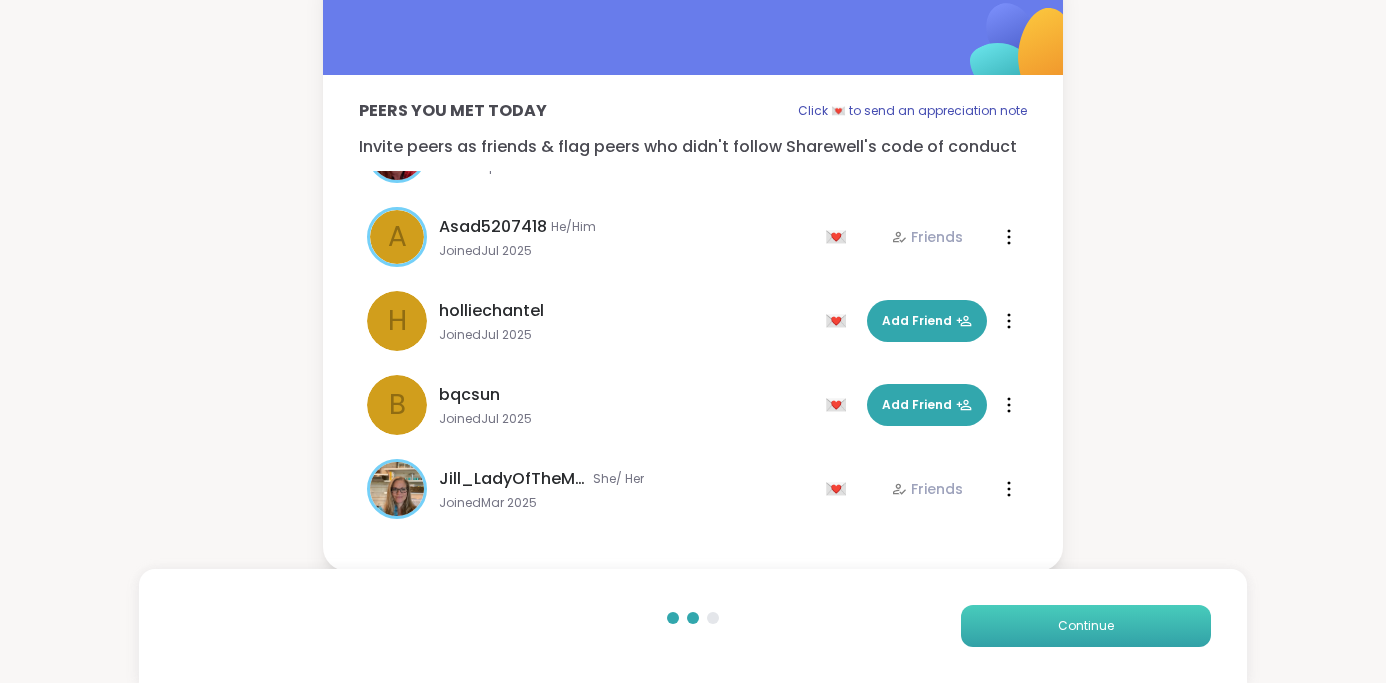 click on "Continue" at bounding box center [1086, 626] 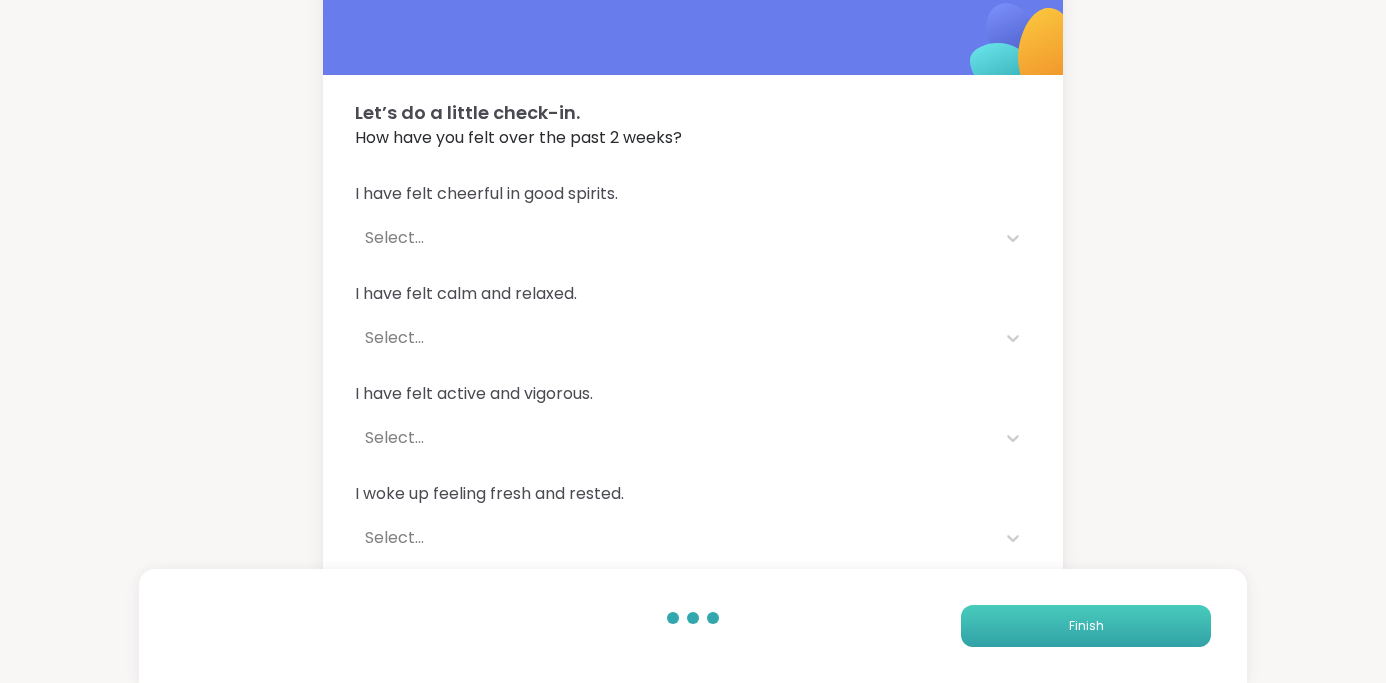 click on "Finish" at bounding box center [1086, 626] 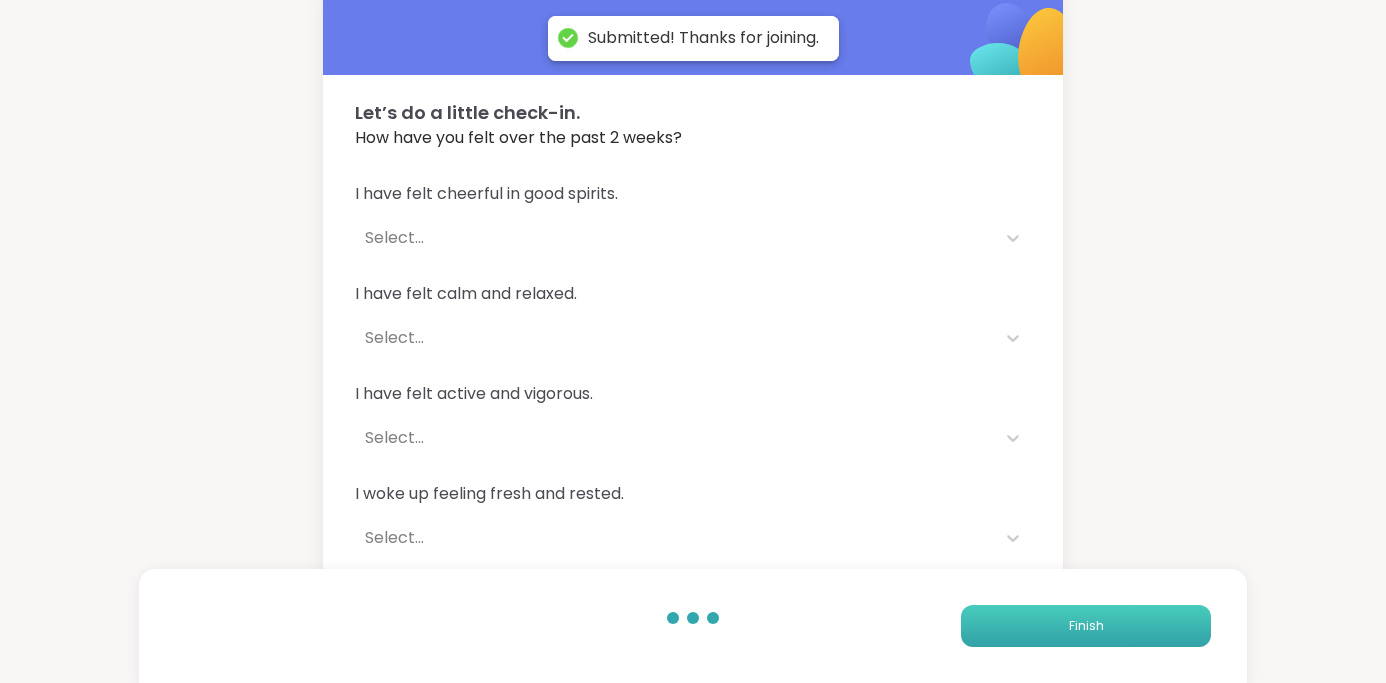 scroll, scrollTop: 0, scrollLeft: 0, axis: both 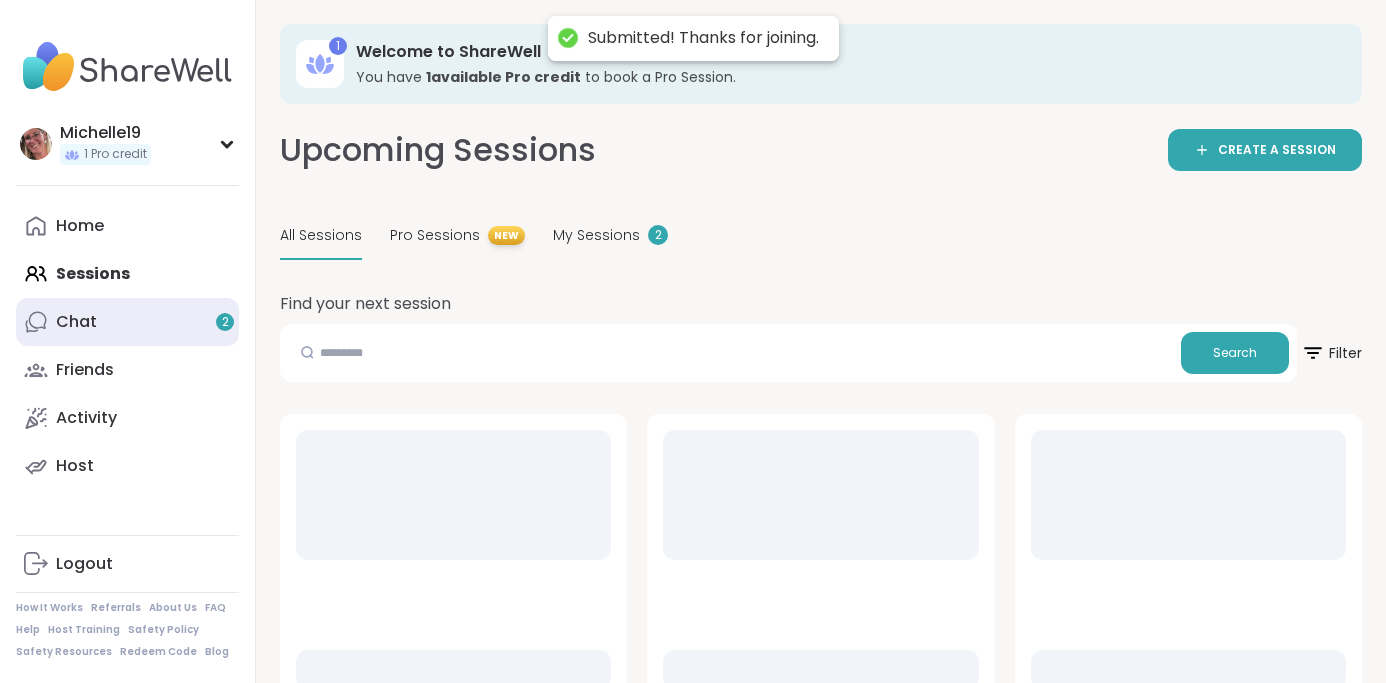 click on "Chat 2" at bounding box center [127, 322] 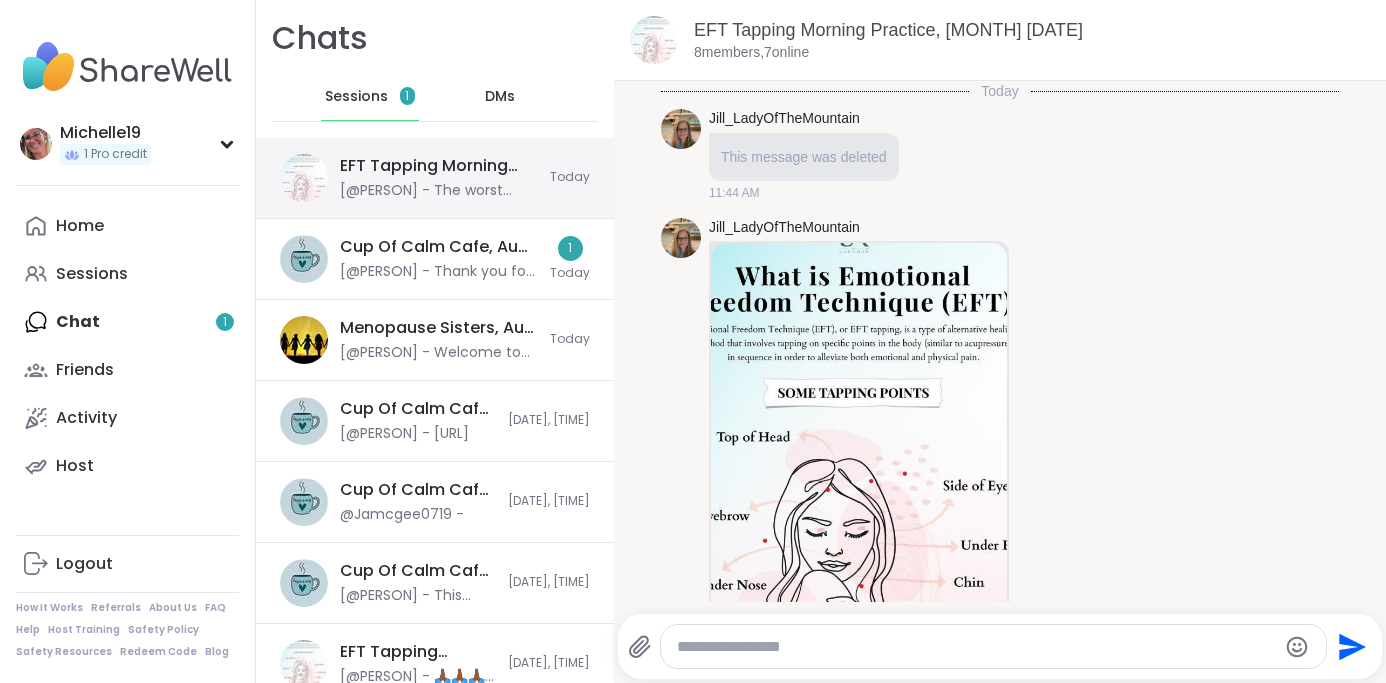 scroll, scrollTop: 4420, scrollLeft: 0, axis: vertical 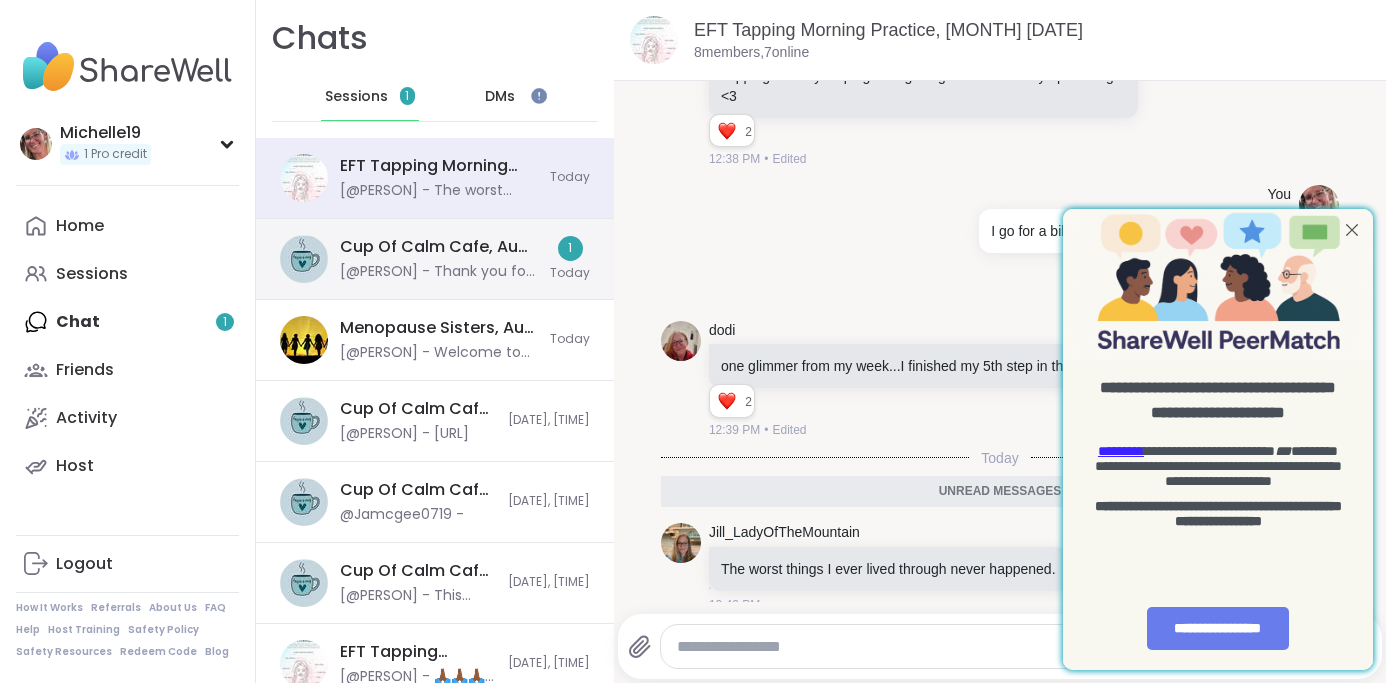 click on "Cup Of Calm Cafe, [MONTH] [DATE] [@PERSON] - Thank you for sharing!" at bounding box center [439, 259] 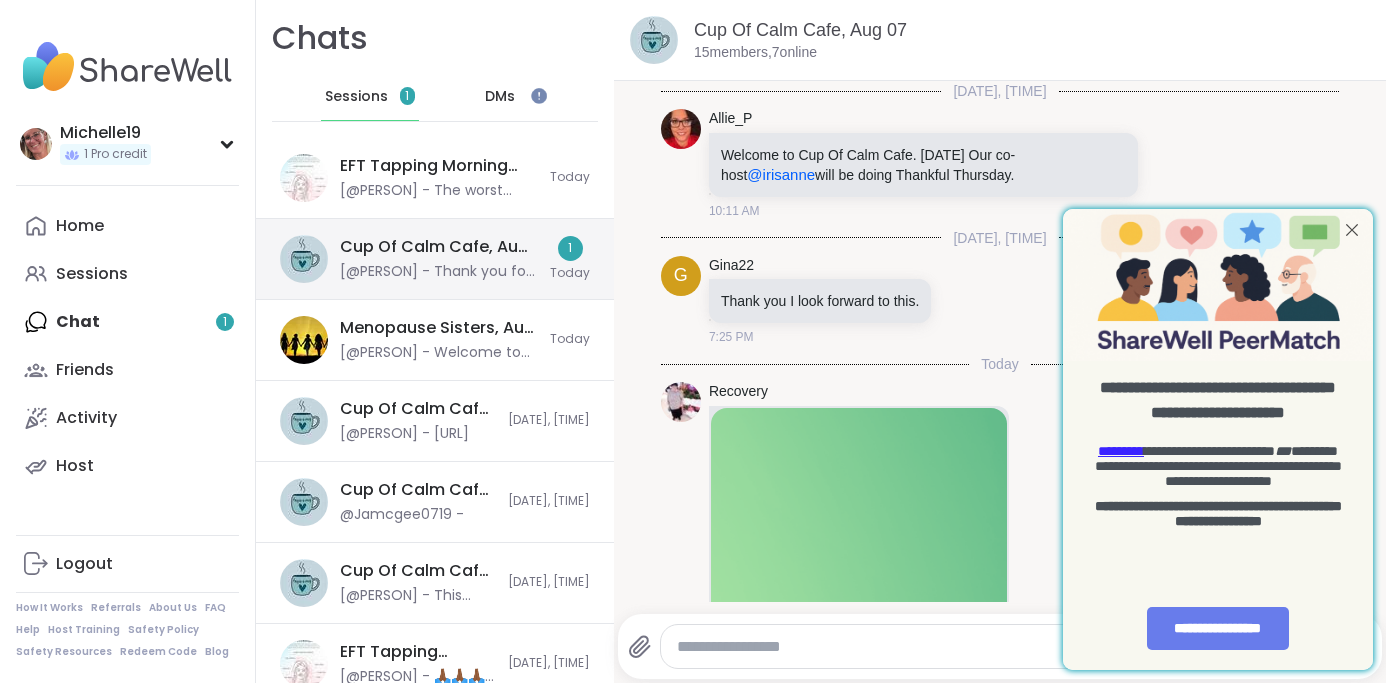 scroll, scrollTop: 3965, scrollLeft: 0, axis: vertical 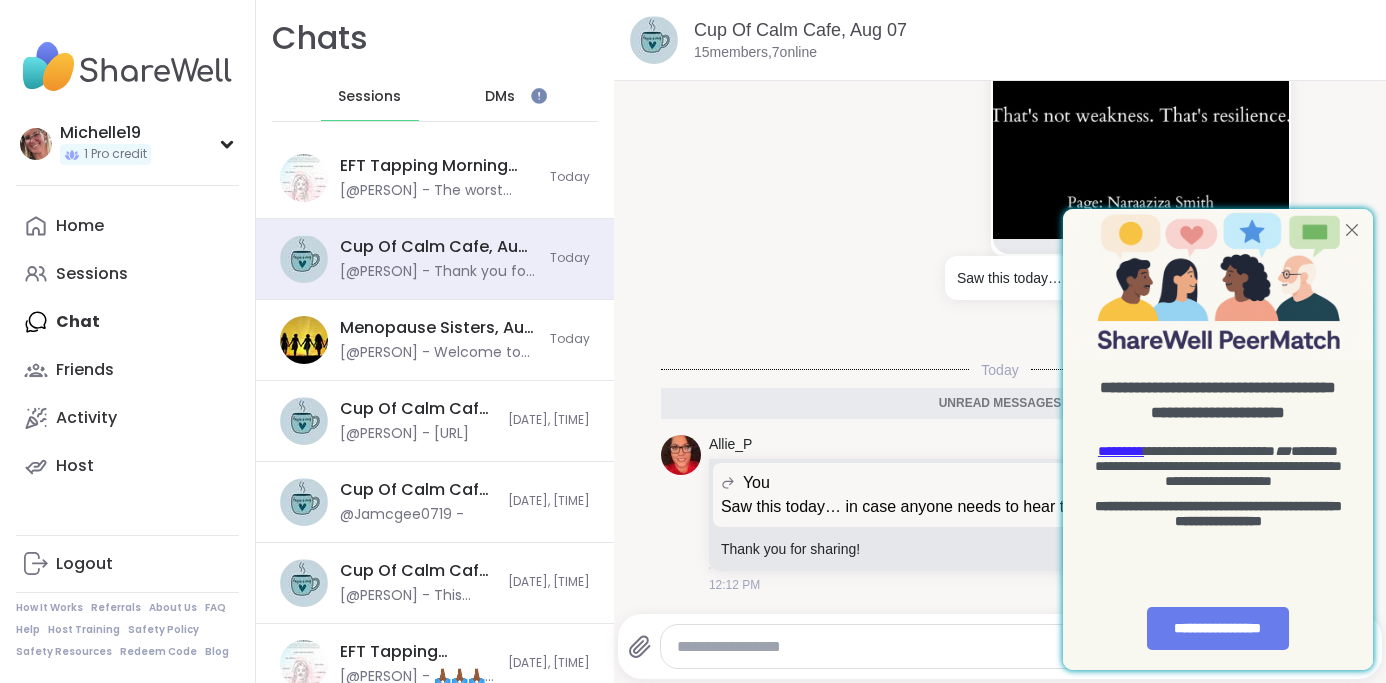 click at bounding box center [1352, 230] 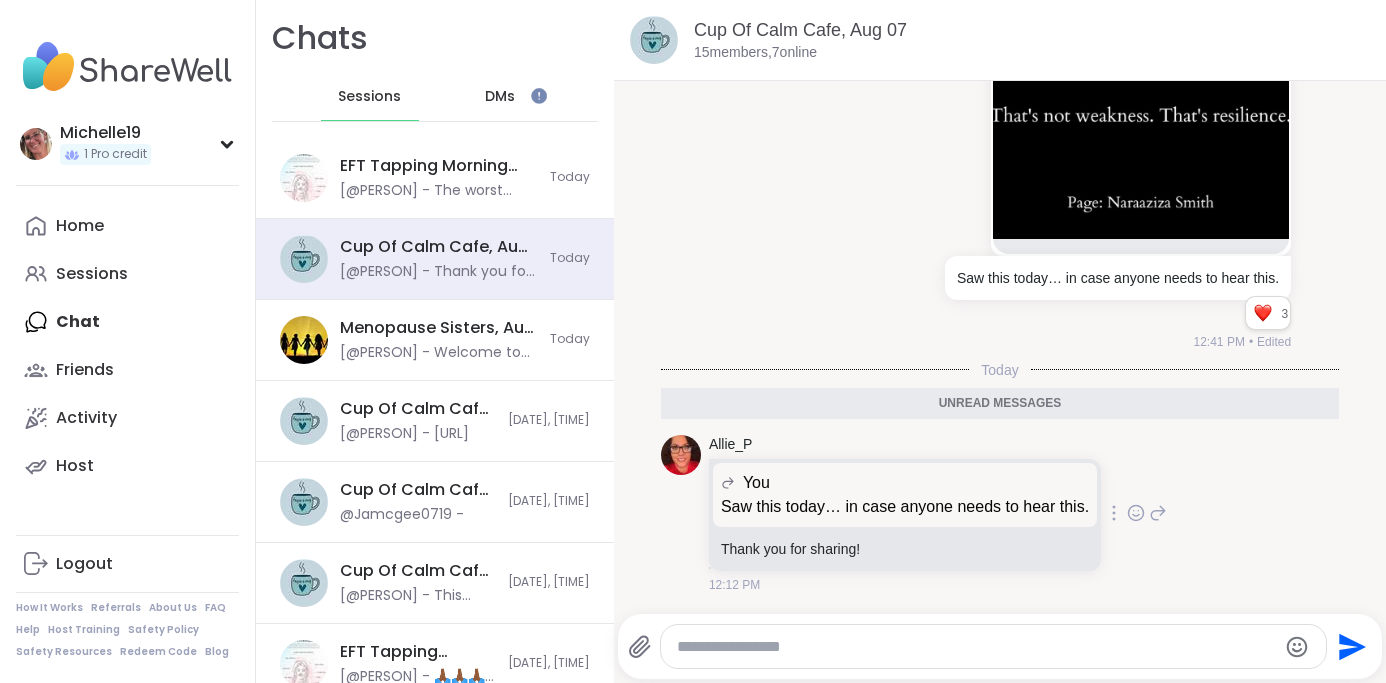 scroll, scrollTop: 3961, scrollLeft: 0, axis: vertical 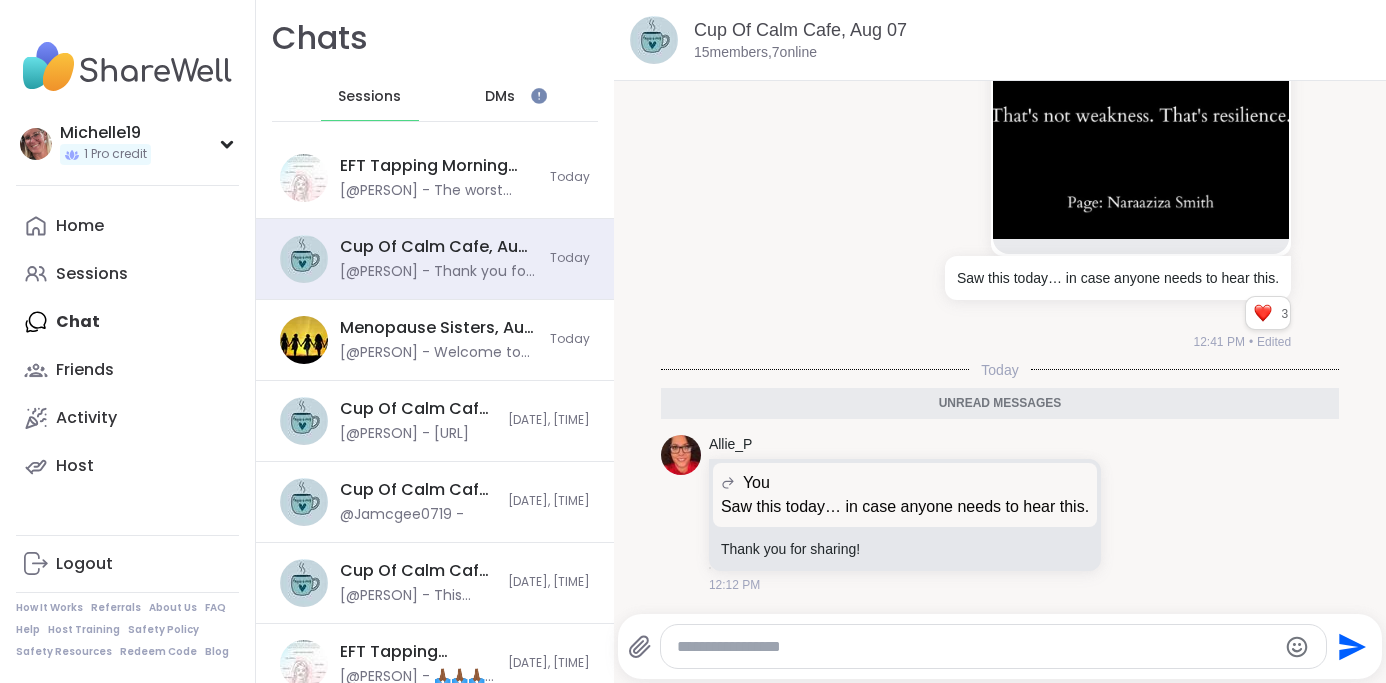 click at bounding box center (1141, 1) 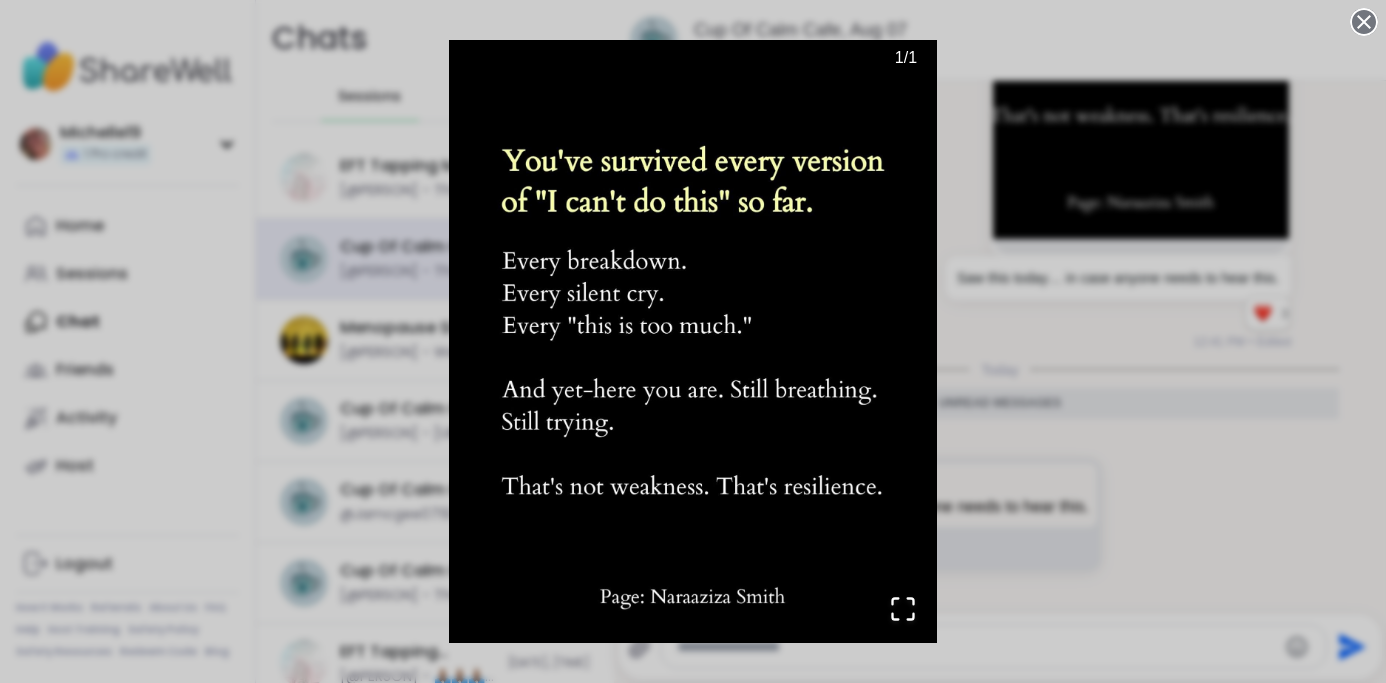 click on "1  /  1" at bounding box center [693, 341] 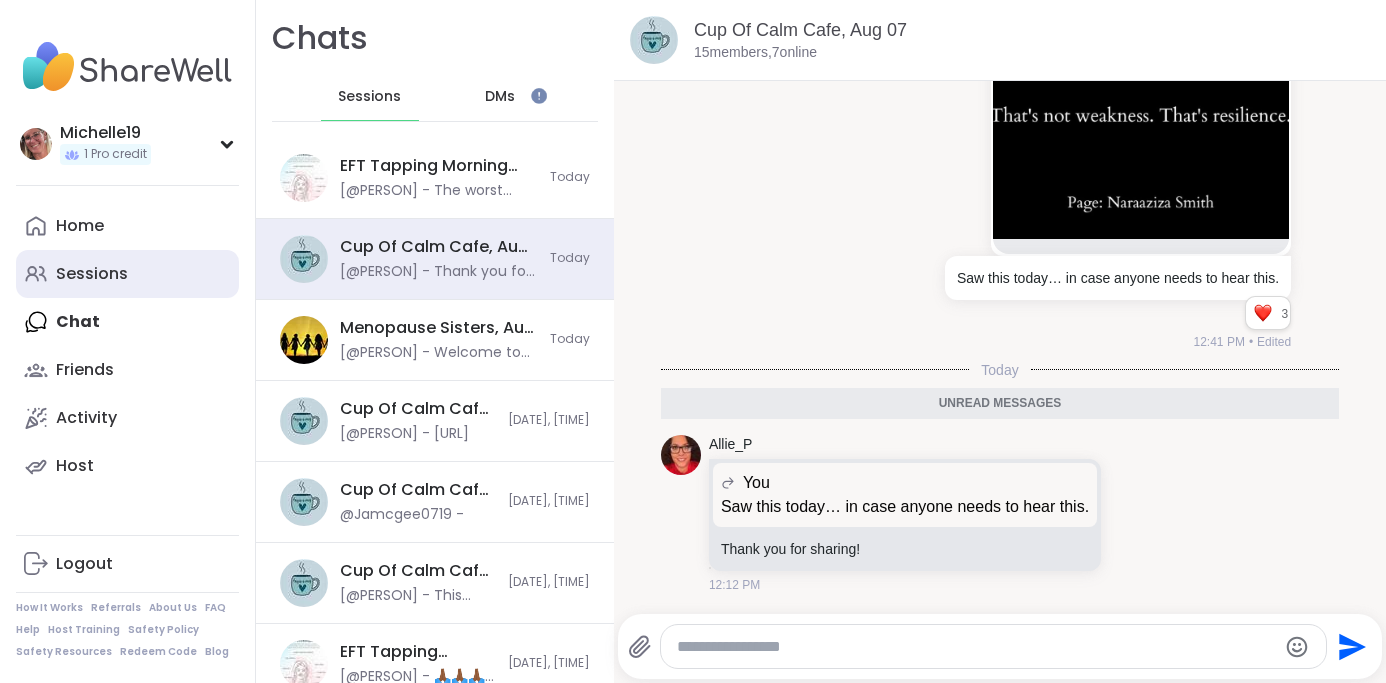 click on "Sessions" at bounding box center [92, 274] 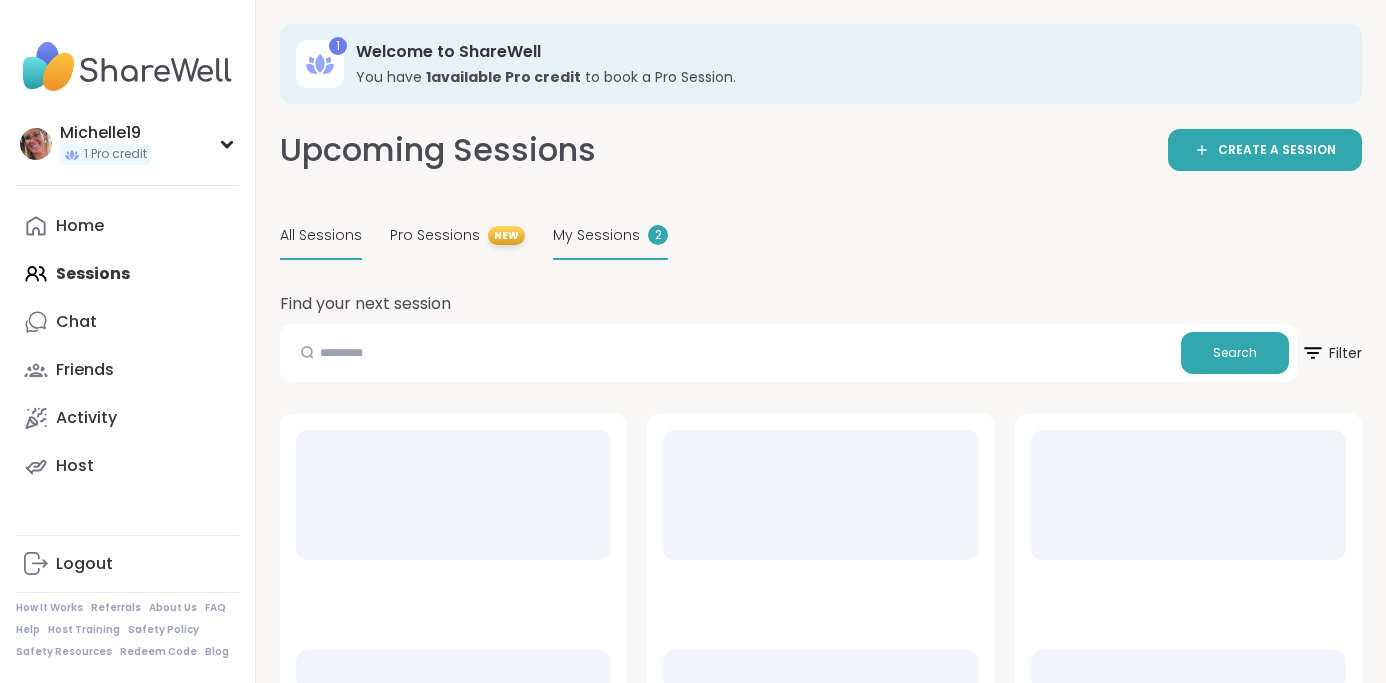 click on "My Sessions" at bounding box center [596, 235] 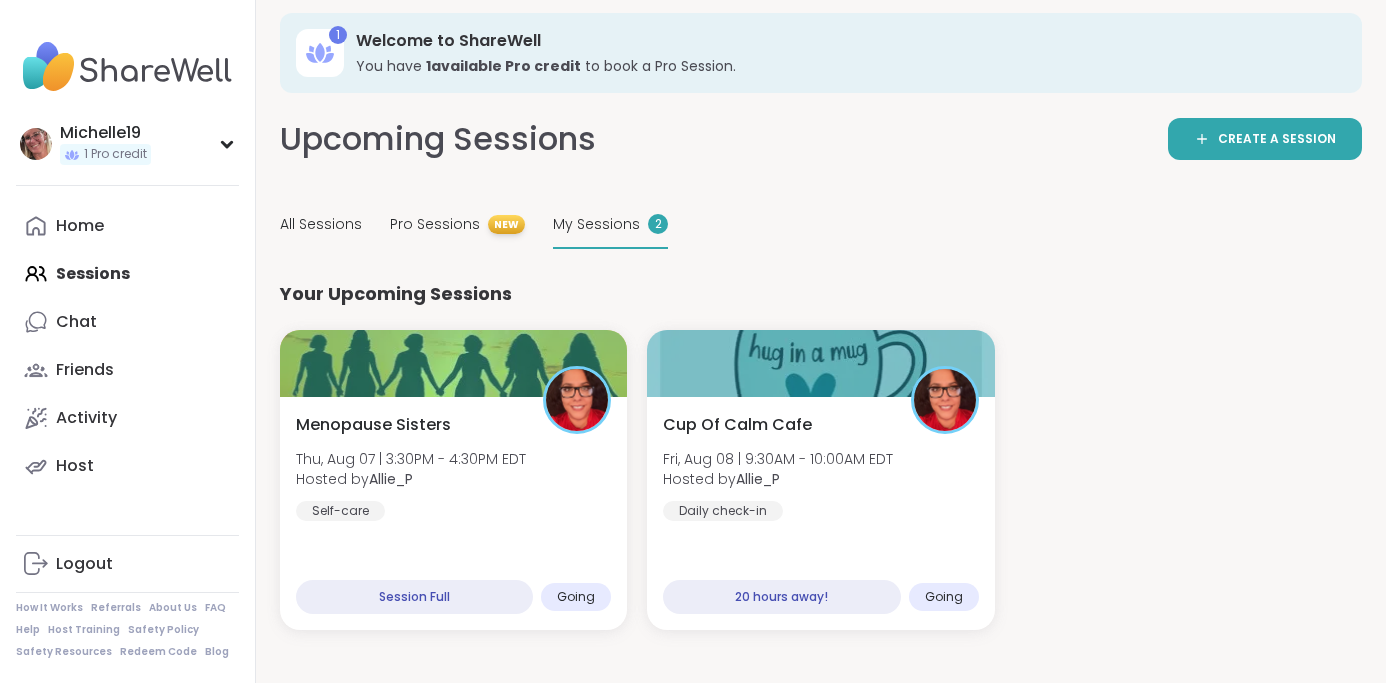 scroll, scrollTop: 0, scrollLeft: 0, axis: both 